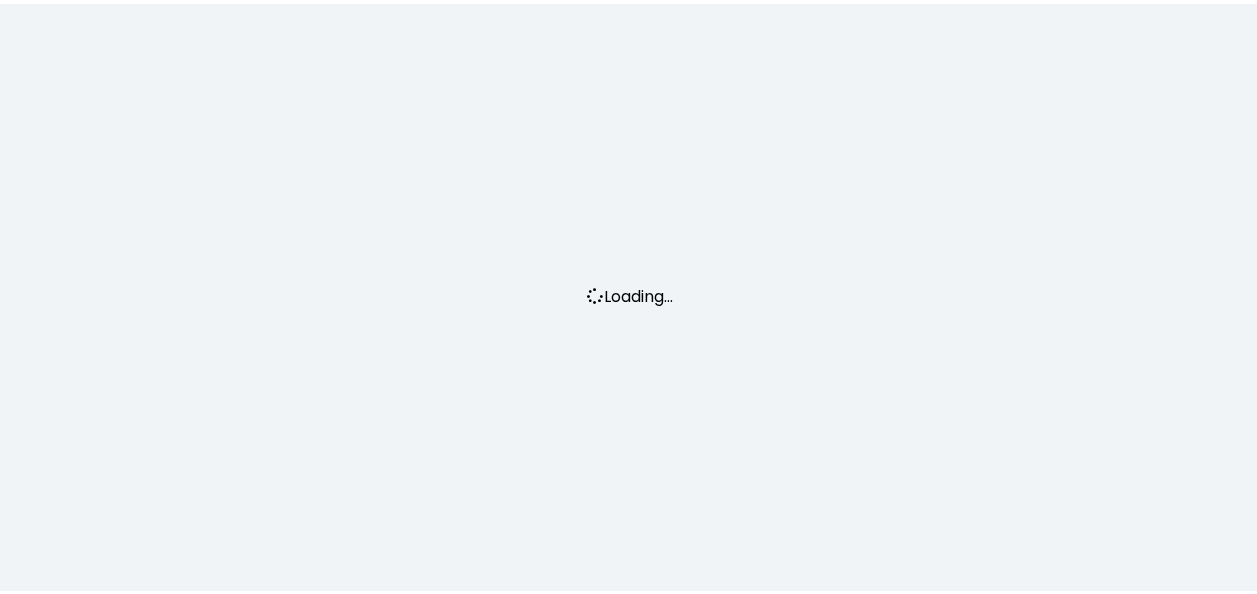 scroll, scrollTop: 0, scrollLeft: 0, axis: both 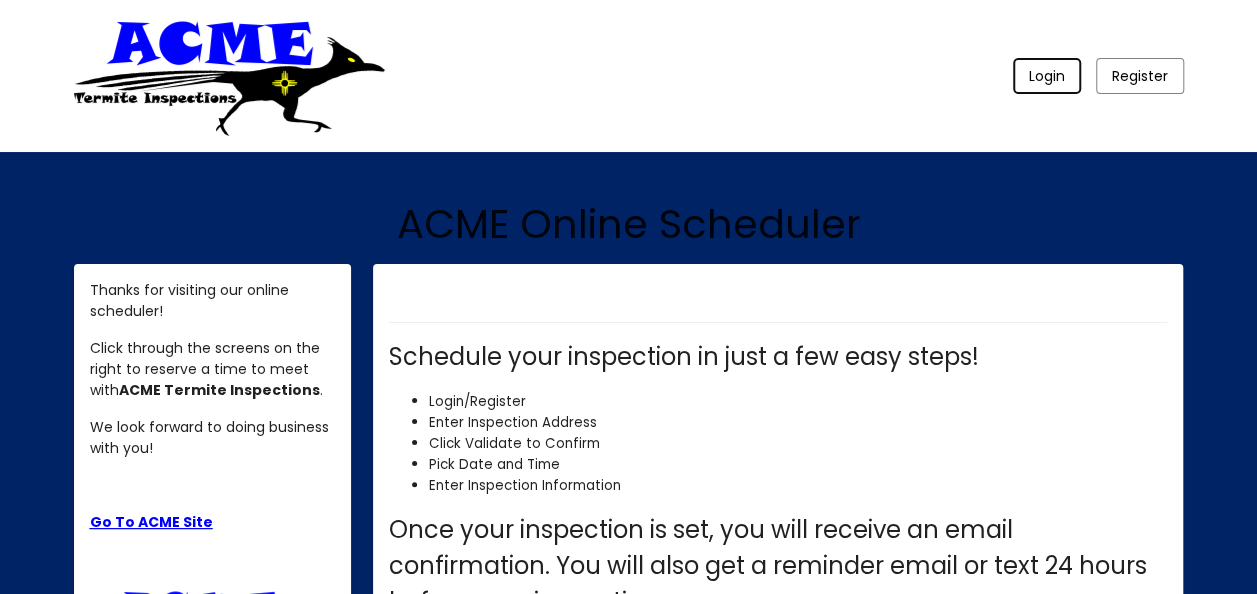 click on "Login" at bounding box center (1047, 76) 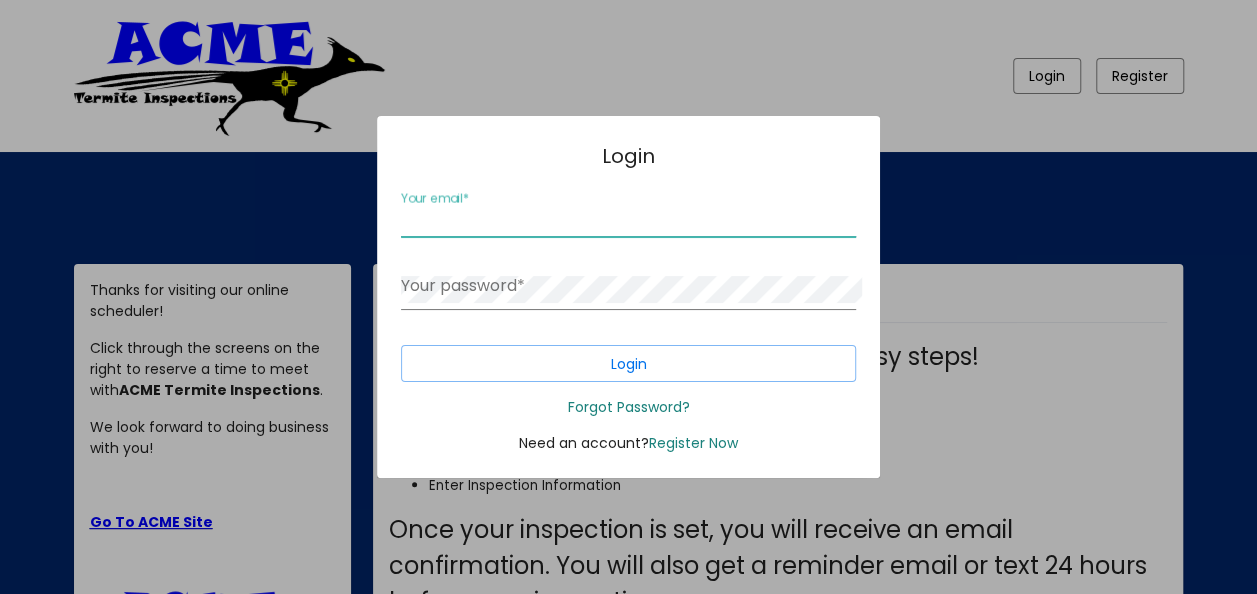 type on "[EMAIL_ADDRESS][DOMAIN_NAME]" 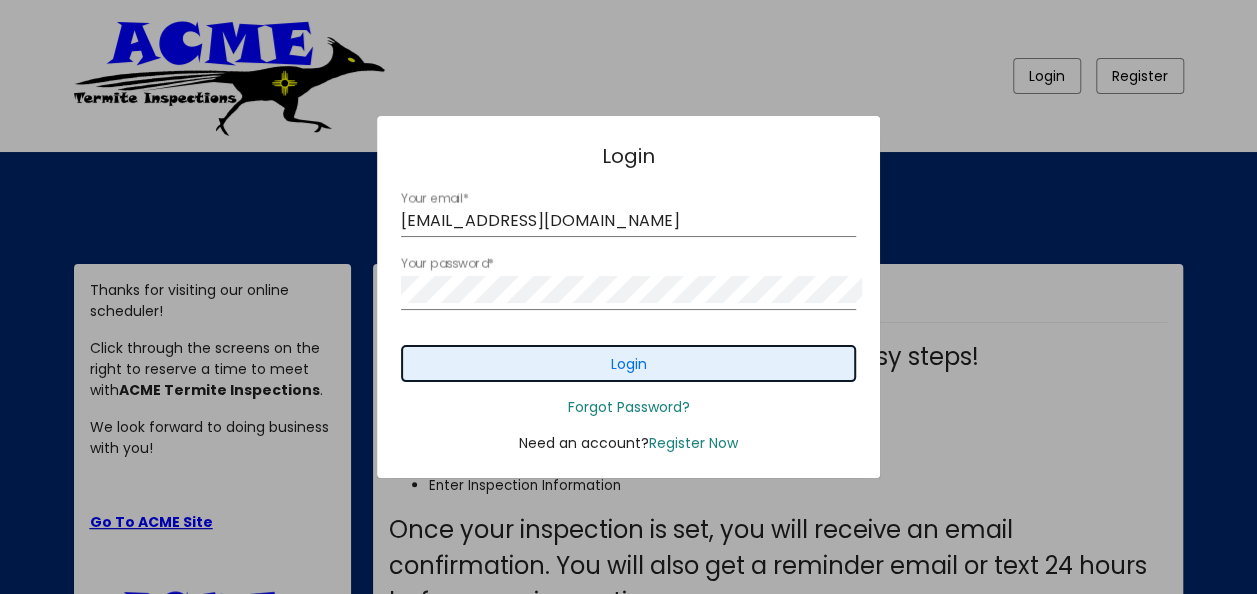 click on "Login" at bounding box center (628, 363) 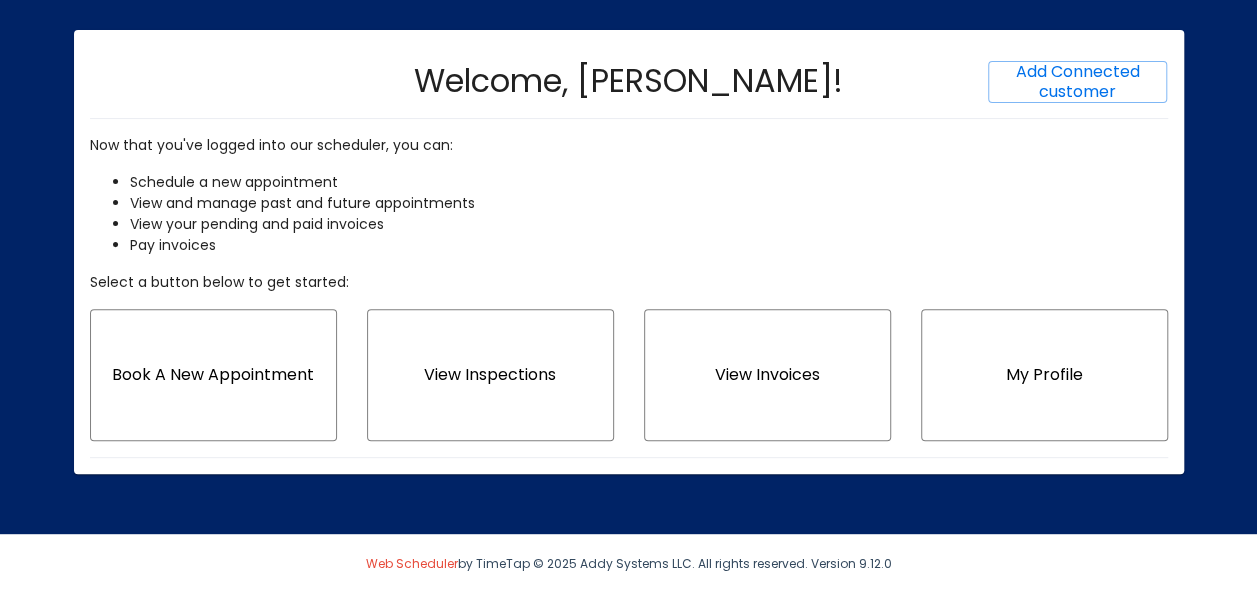 scroll, scrollTop: 394, scrollLeft: 0, axis: vertical 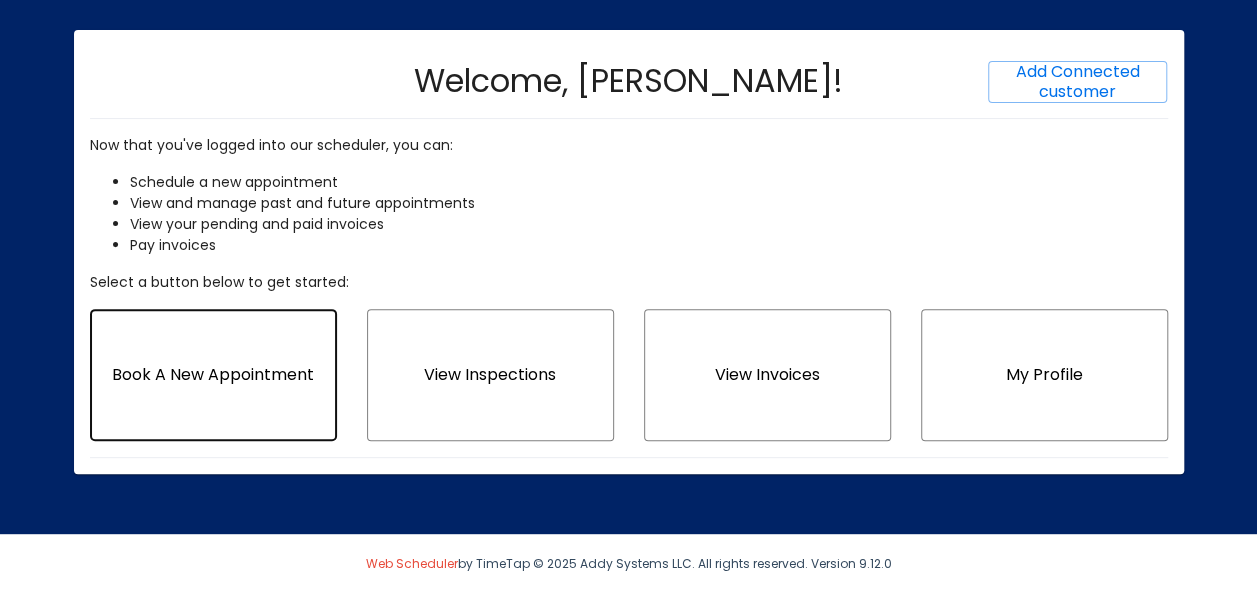 click on "Book A New Appointment" at bounding box center [213, 374] 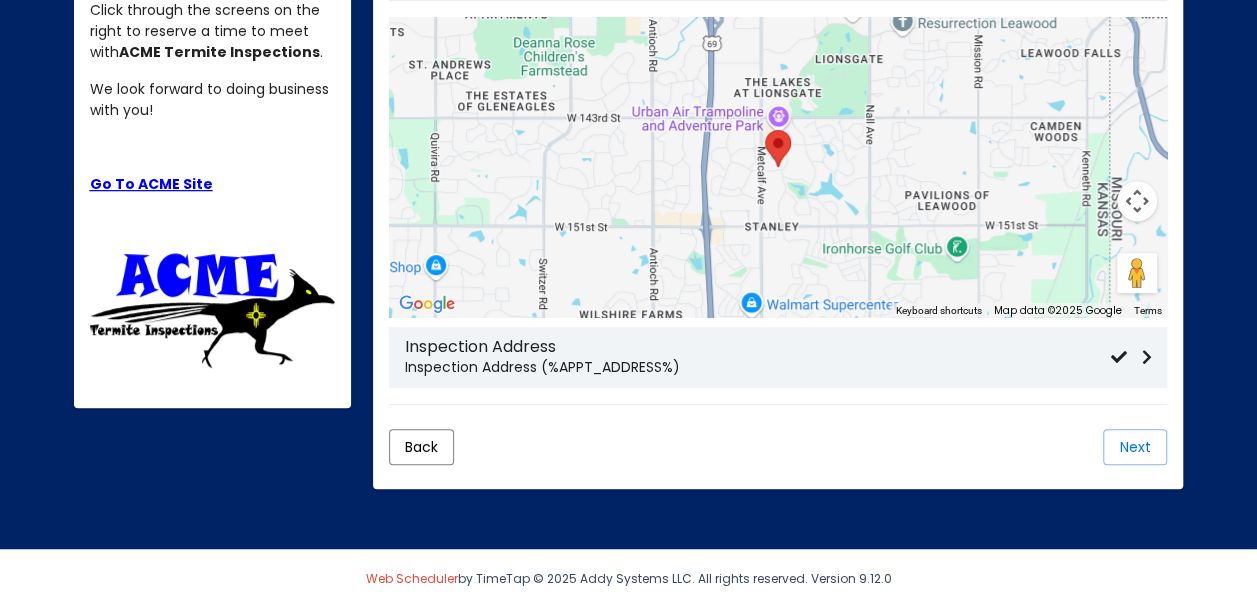 click on "Inspection Address (%APPT_ADDRESS%)" at bounding box center [757, 367] 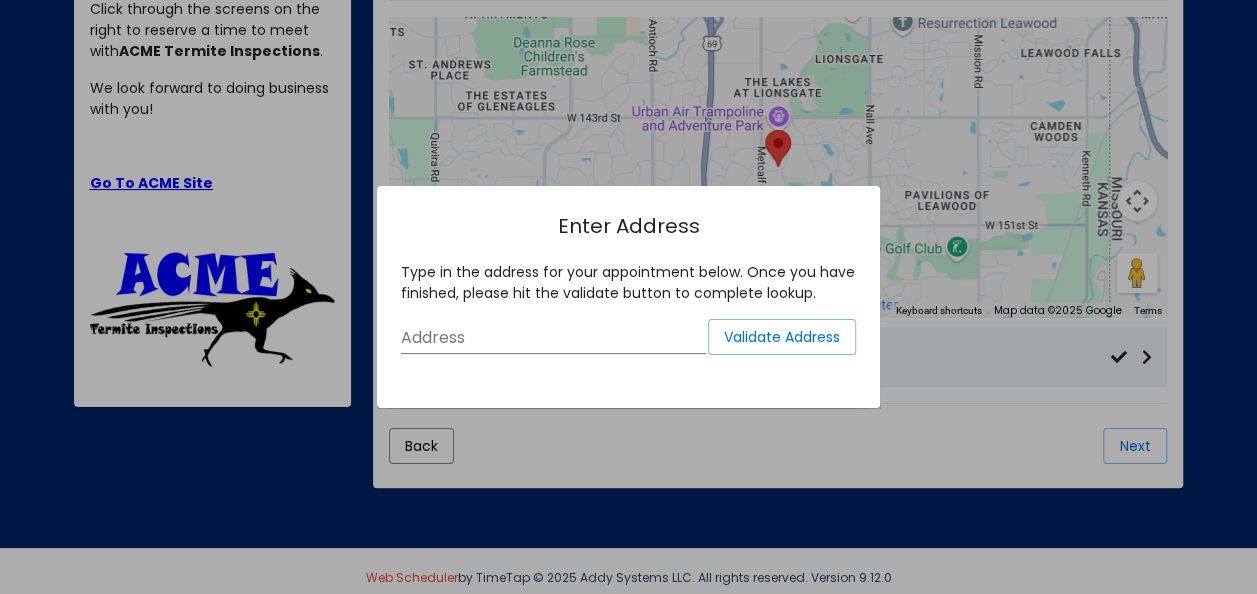scroll, scrollTop: 0, scrollLeft: 0, axis: both 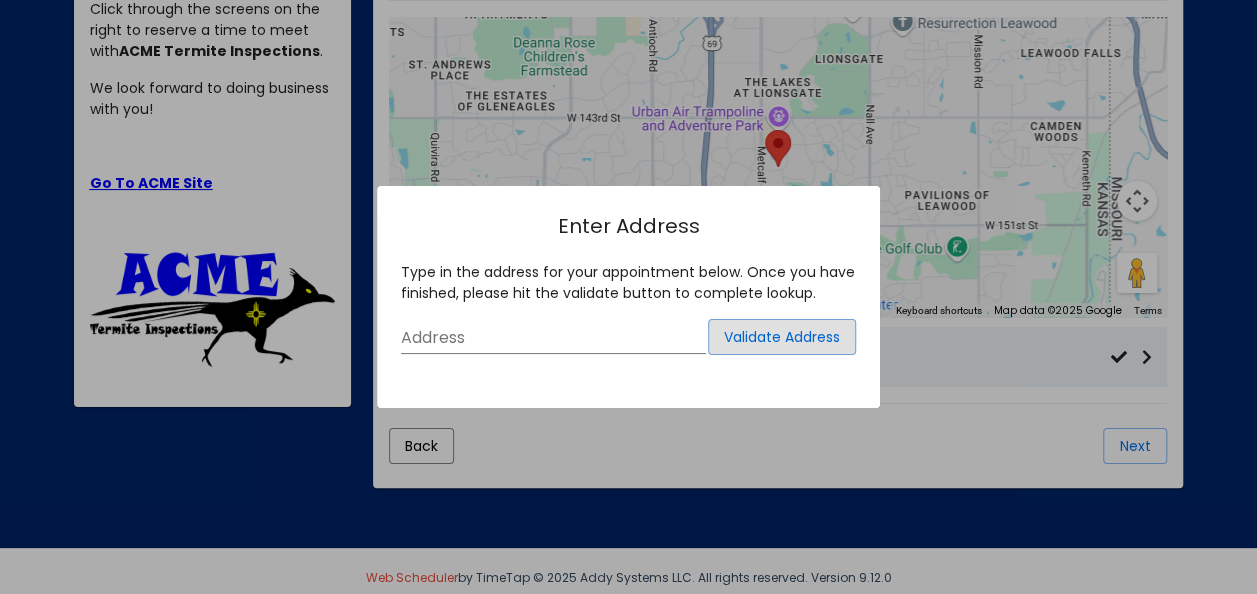 click on "Address" at bounding box center (553, 338) 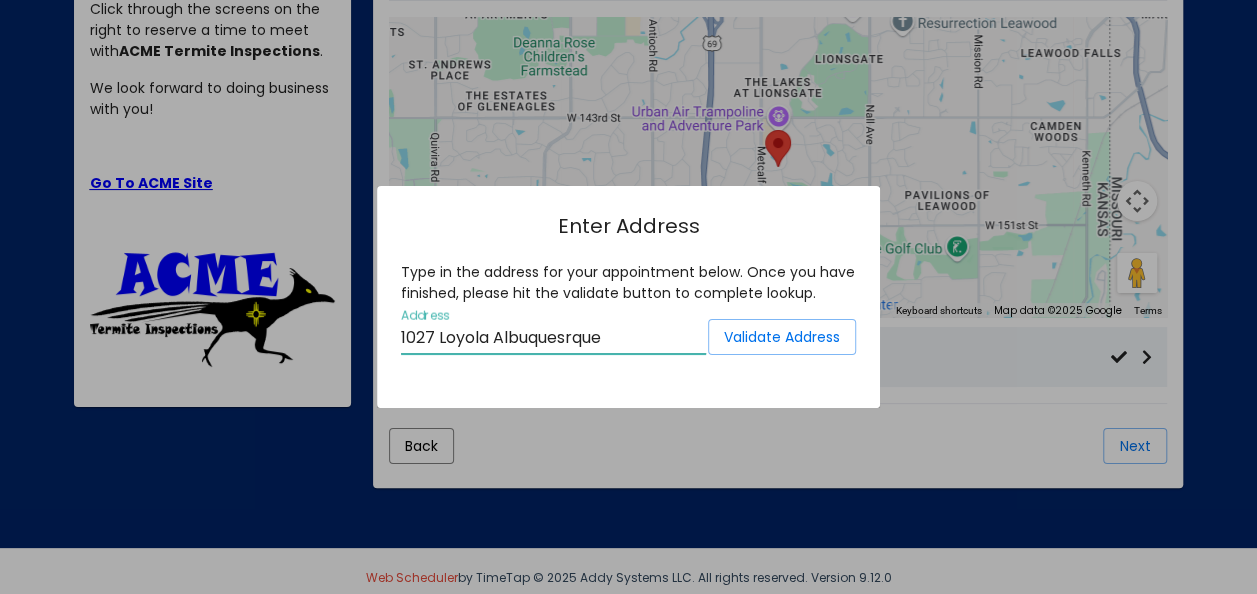 scroll, scrollTop: 0, scrollLeft: 2, axis: horizontal 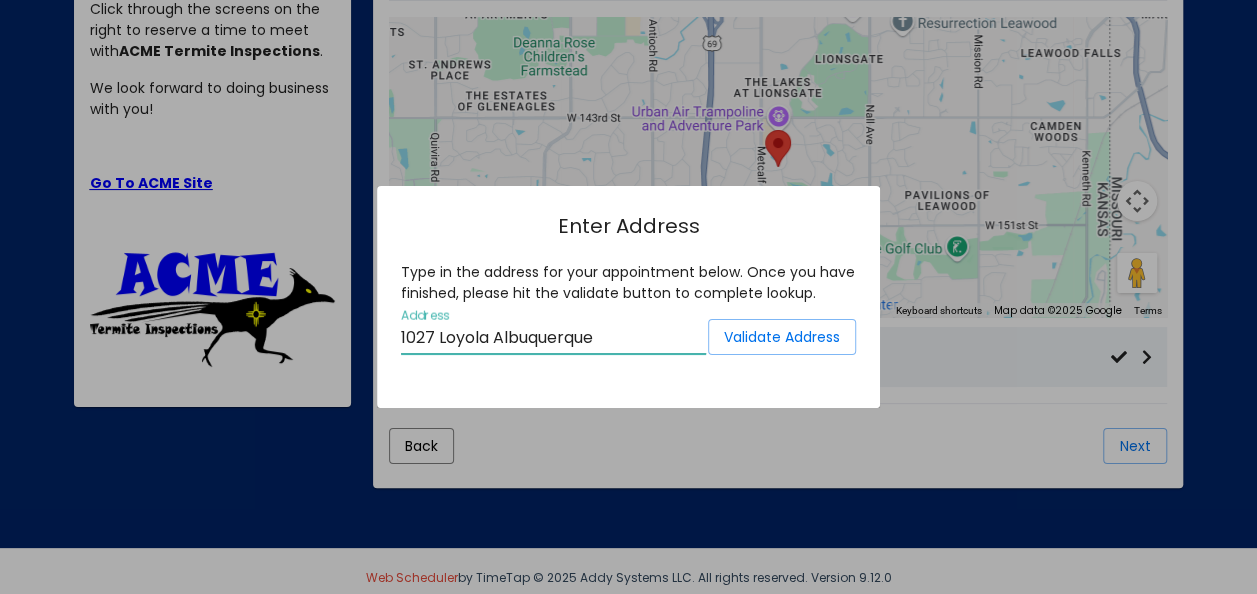 type on "1027 Loyola Albuquerque" 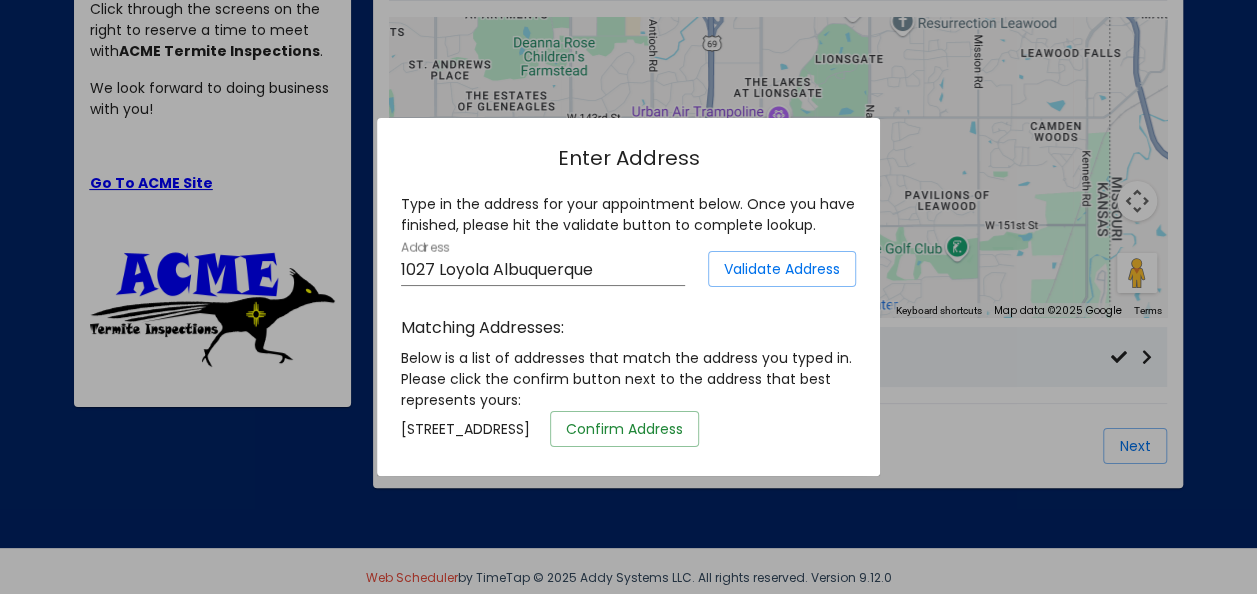 click on "Confirm Address" at bounding box center [624, 429] 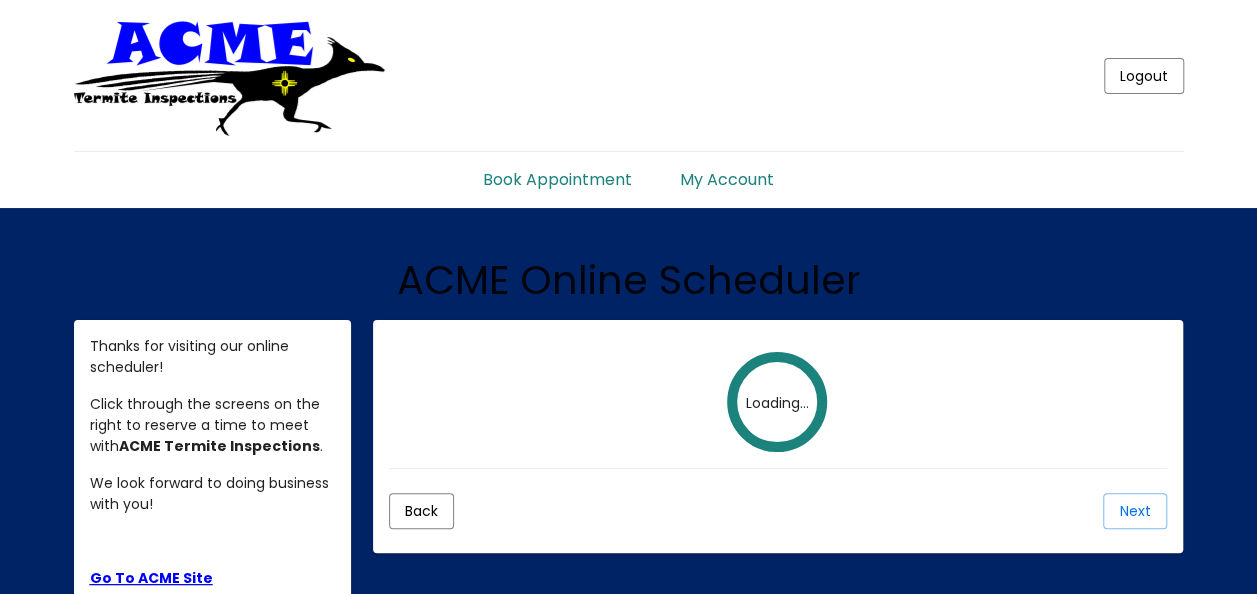 scroll, scrollTop: 412, scrollLeft: 0, axis: vertical 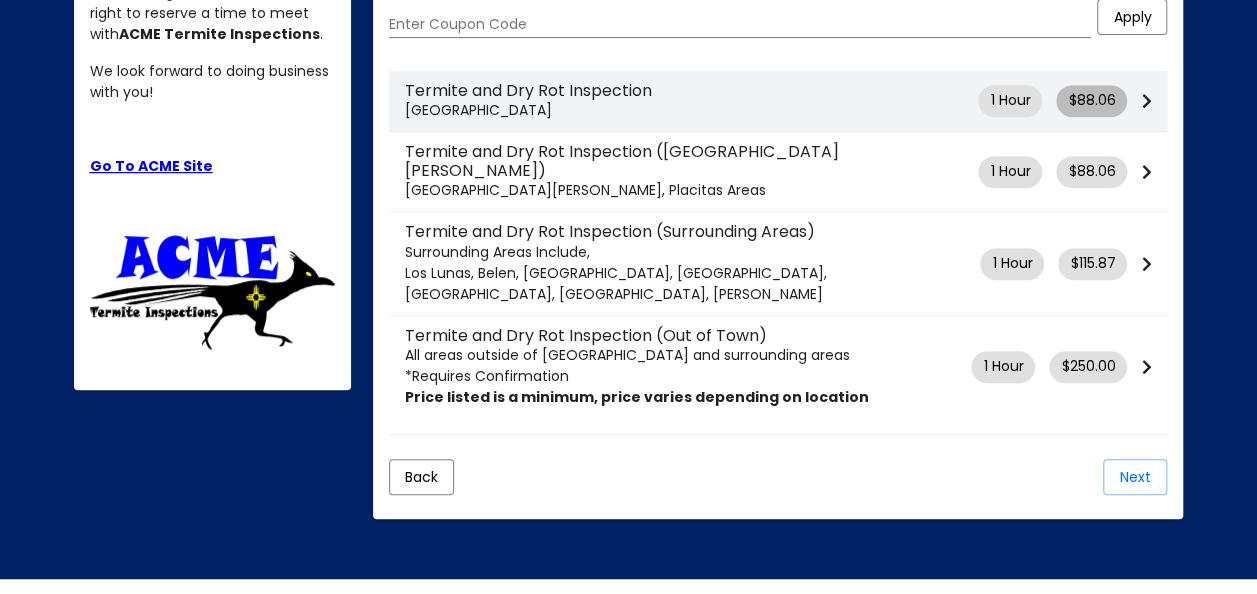 click on "$88.06" at bounding box center (1091, 100) 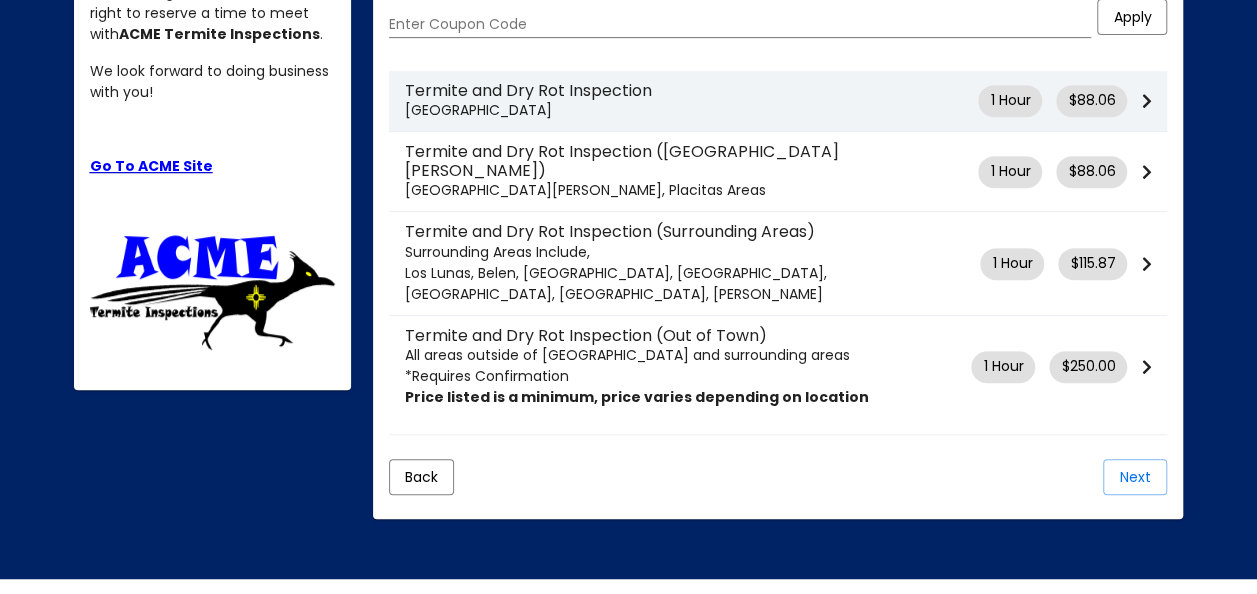 click at bounding box center [1146, 101] 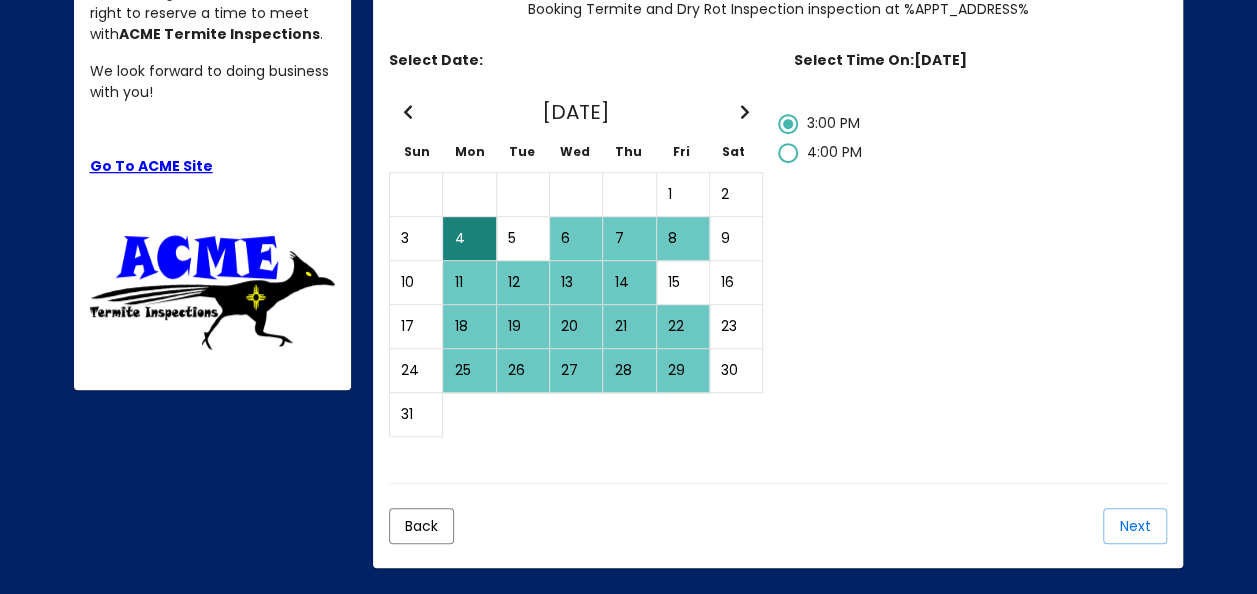 click on "6" at bounding box center (576, 238) 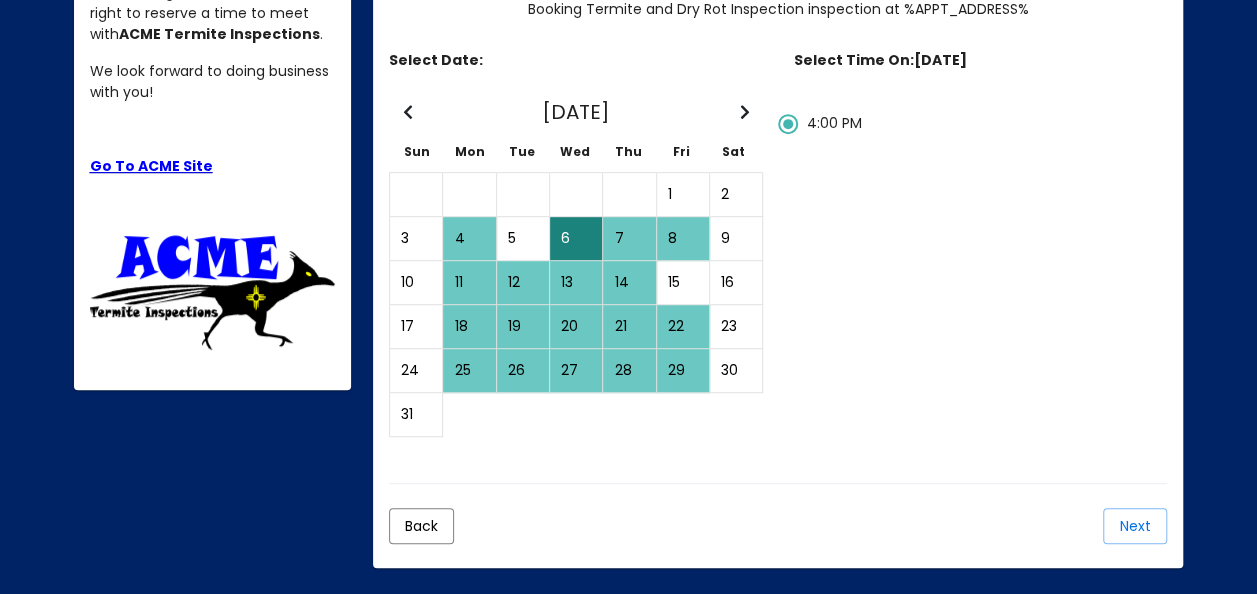 click on "4" at bounding box center (469, 238) 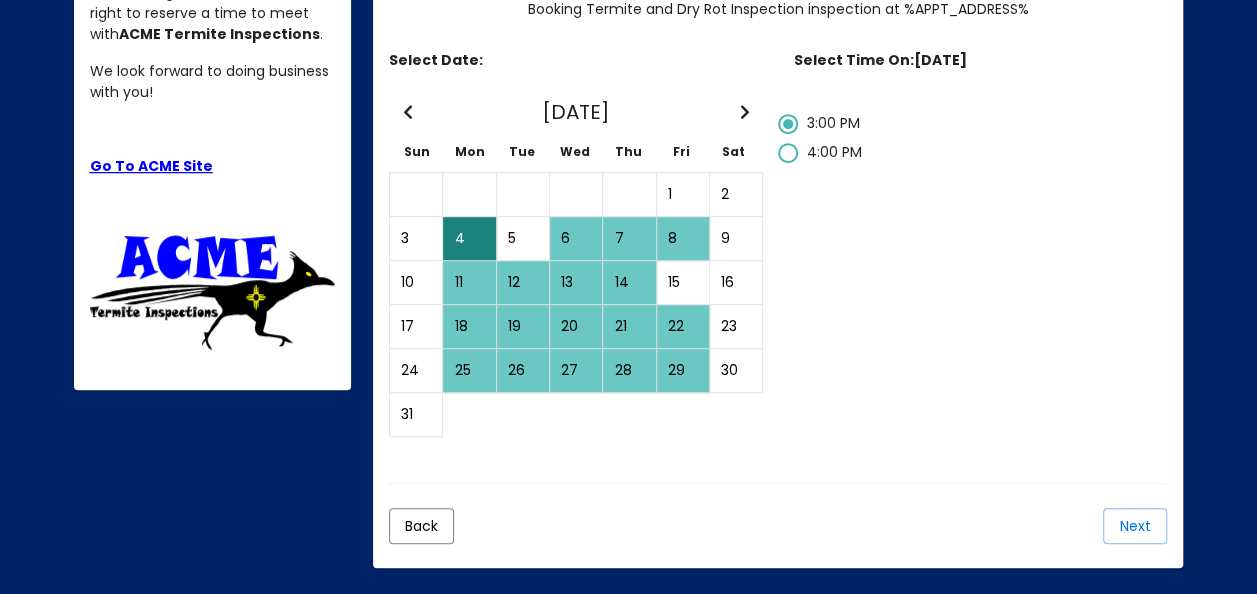 click on "6" at bounding box center (576, 238) 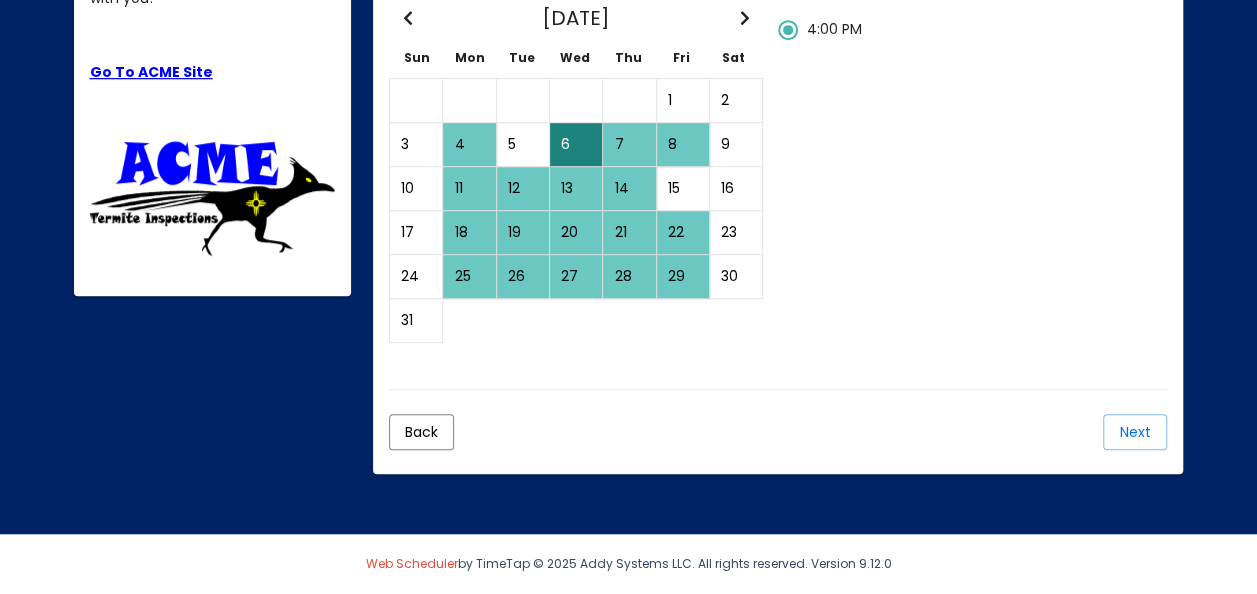 scroll, scrollTop: 612, scrollLeft: 0, axis: vertical 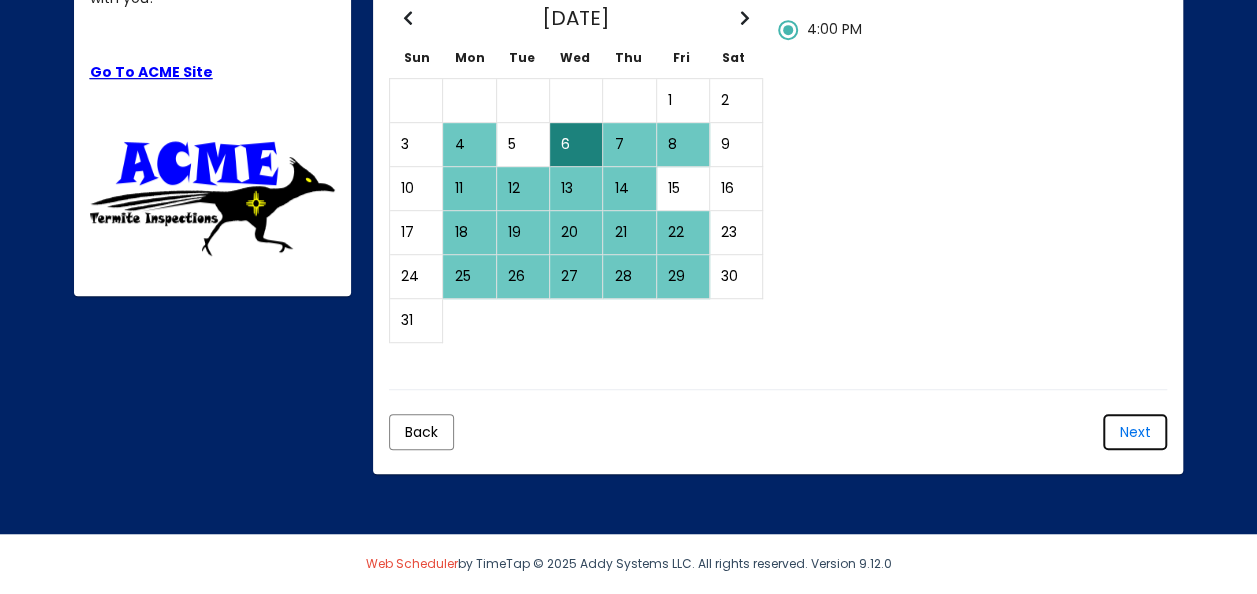 click on "Next" at bounding box center (1135, 432) 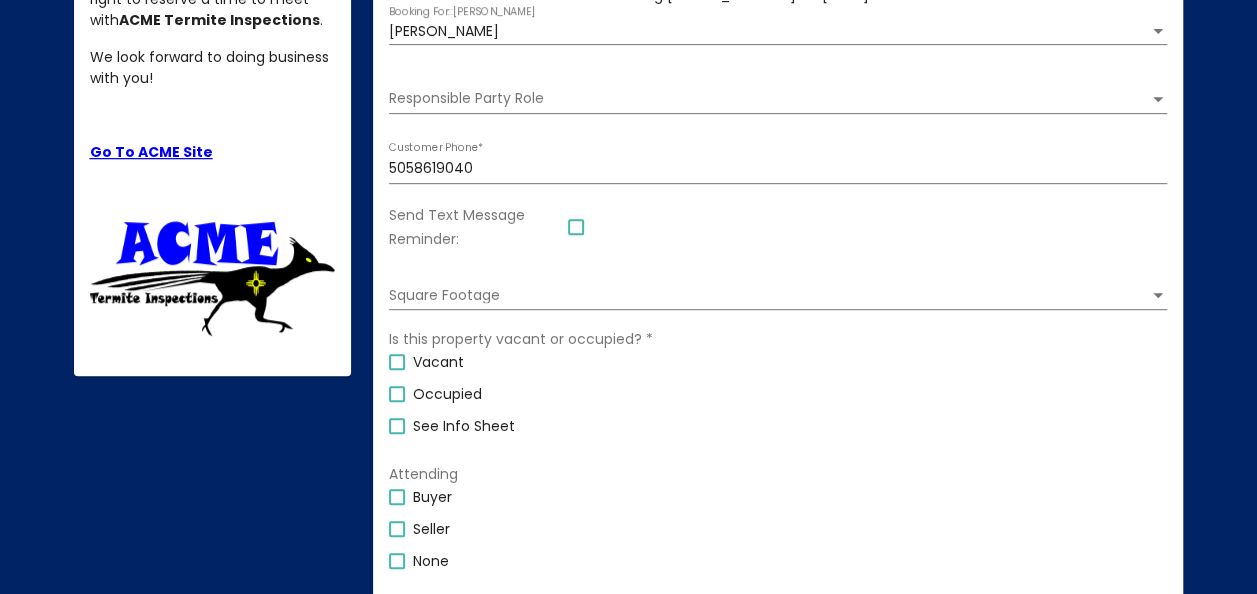 scroll, scrollTop: 412, scrollLeft: 0, axis: vertical 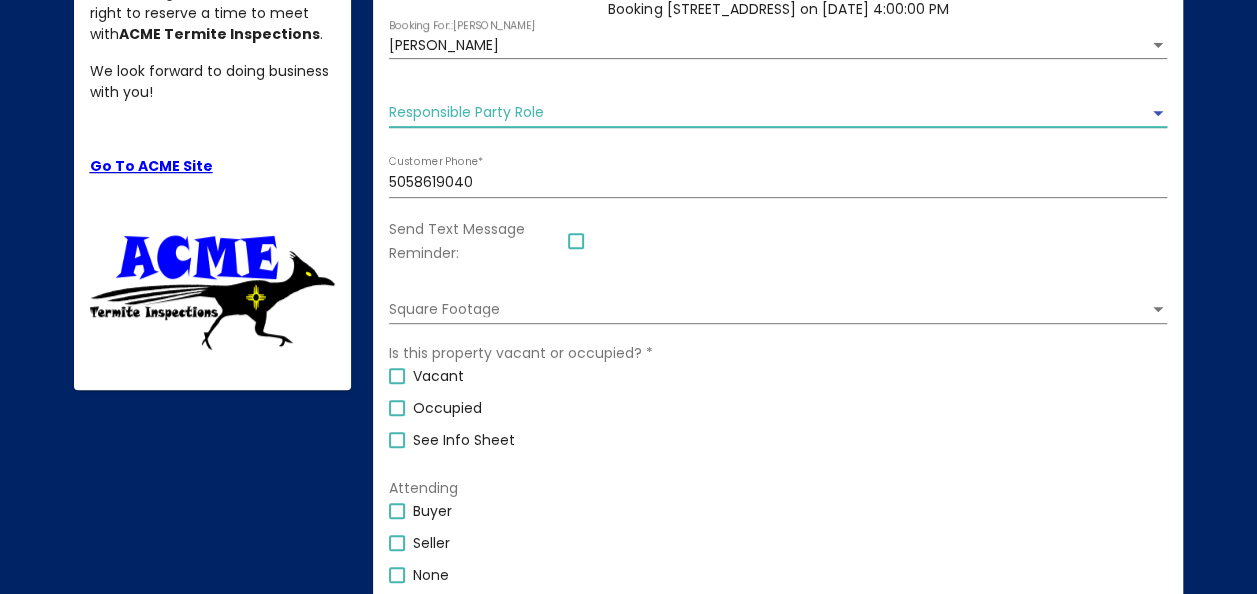 click at bounding box center (1158, 113) 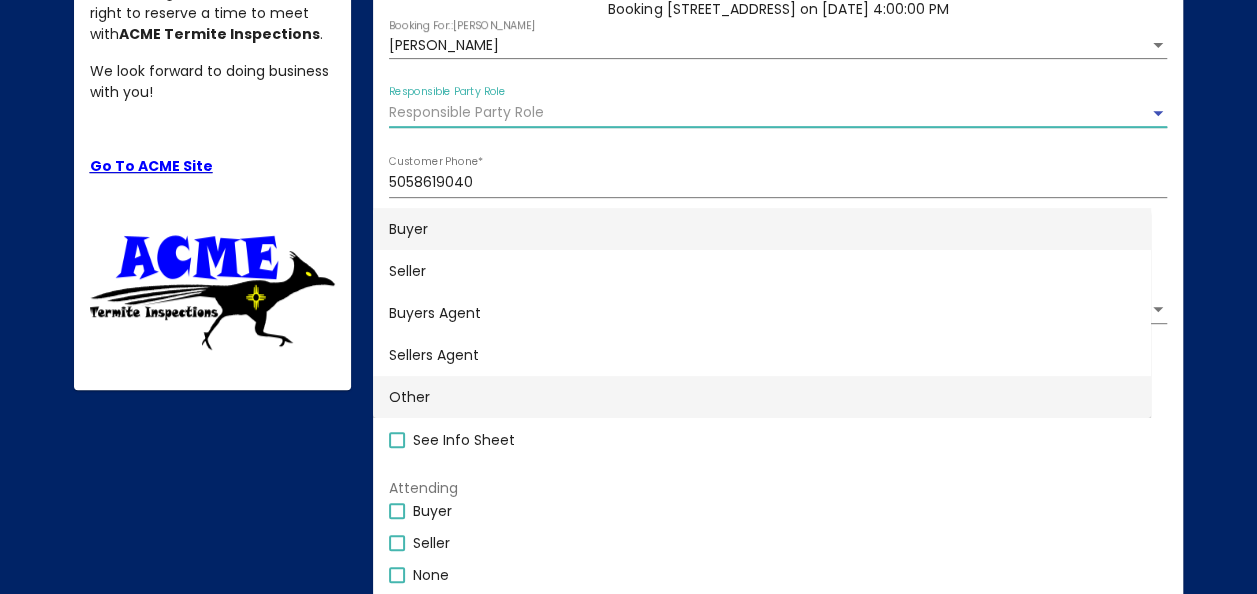 click on "Other" at bounding box center [762, 397] 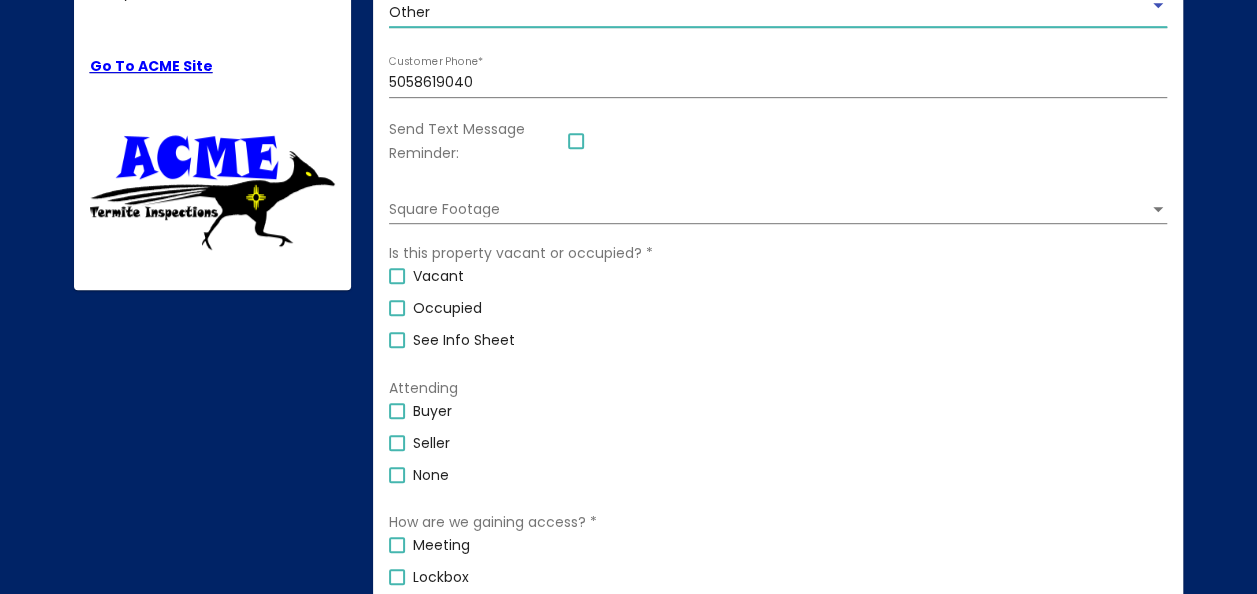 scroll, scrollTop: 612, scrollLeft: 0, axis: vertical 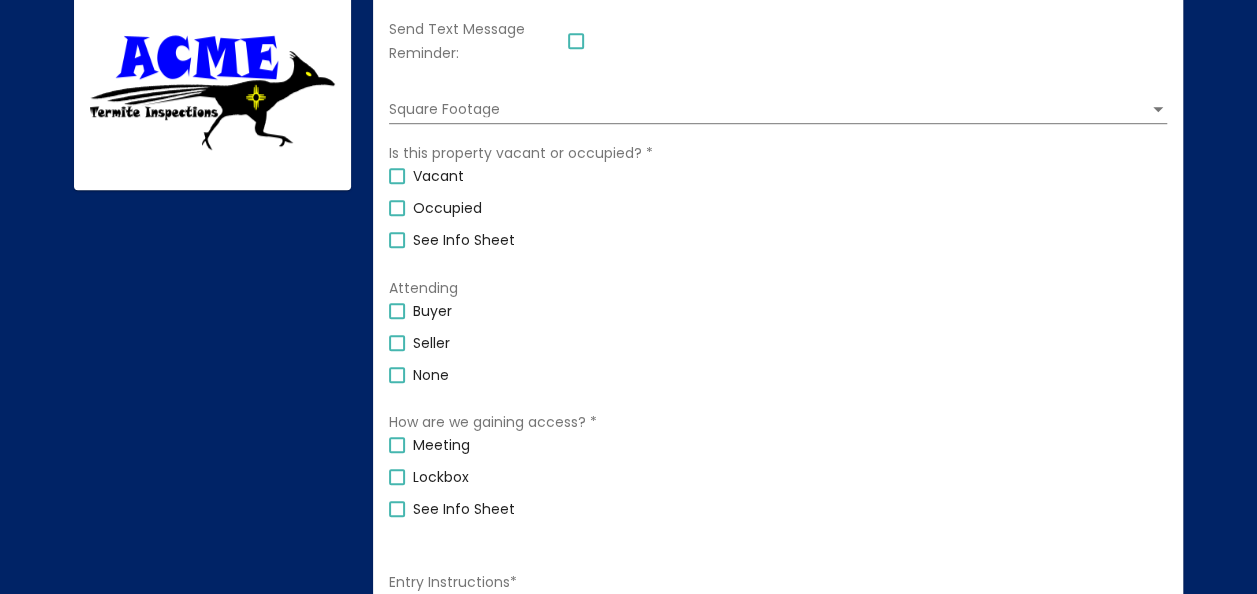 click at bounding box center [397, 176] 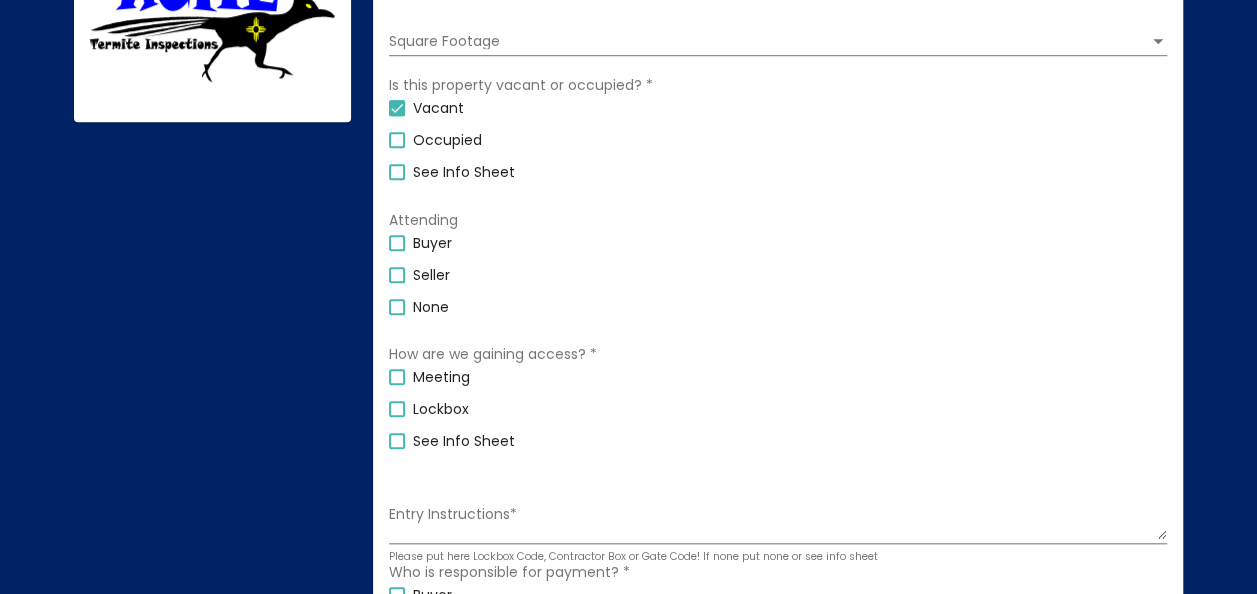 scroll, scrollTop: 712, scrollLeft: 0, axis: vertical 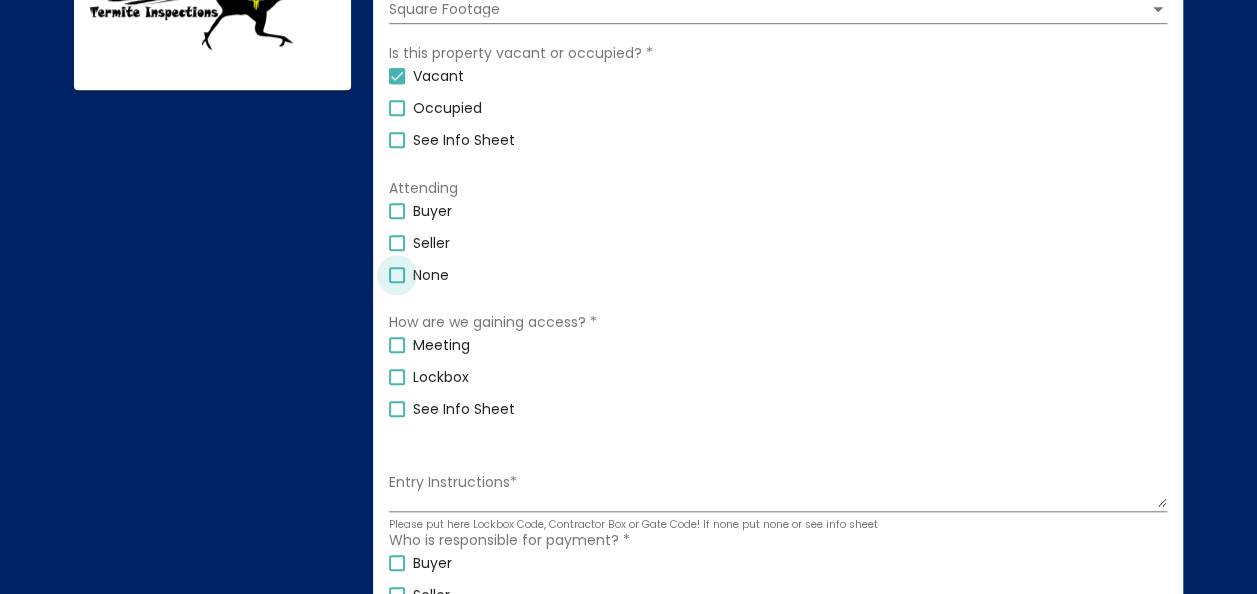 click at bounding box center [397, 275] 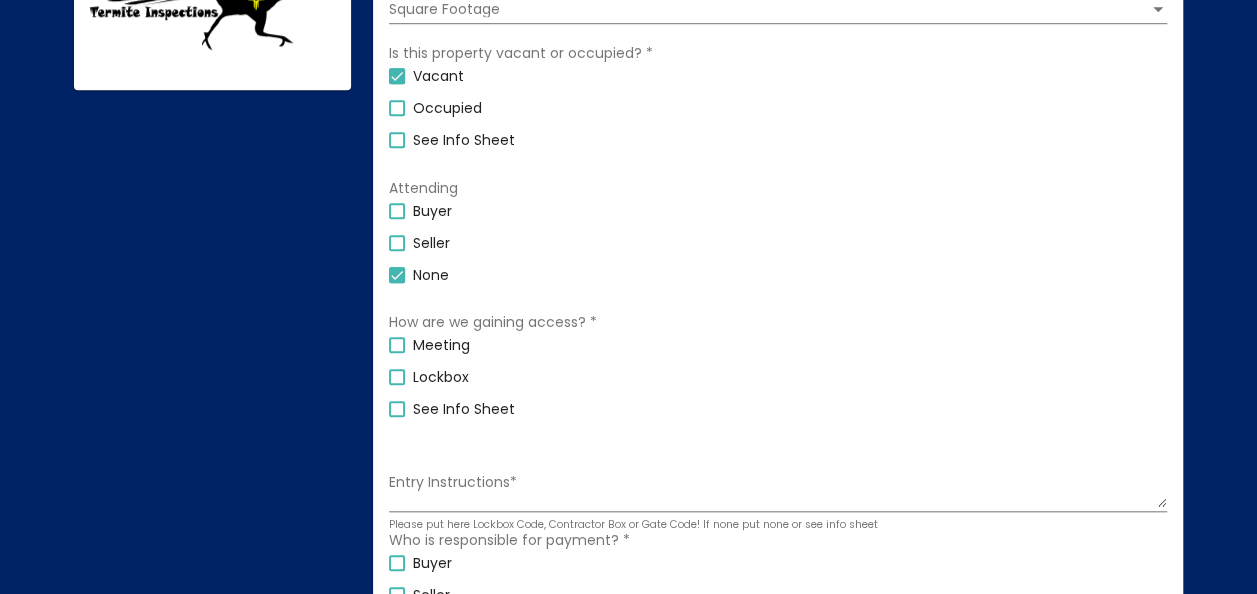 click at bounding box center (397, 275) 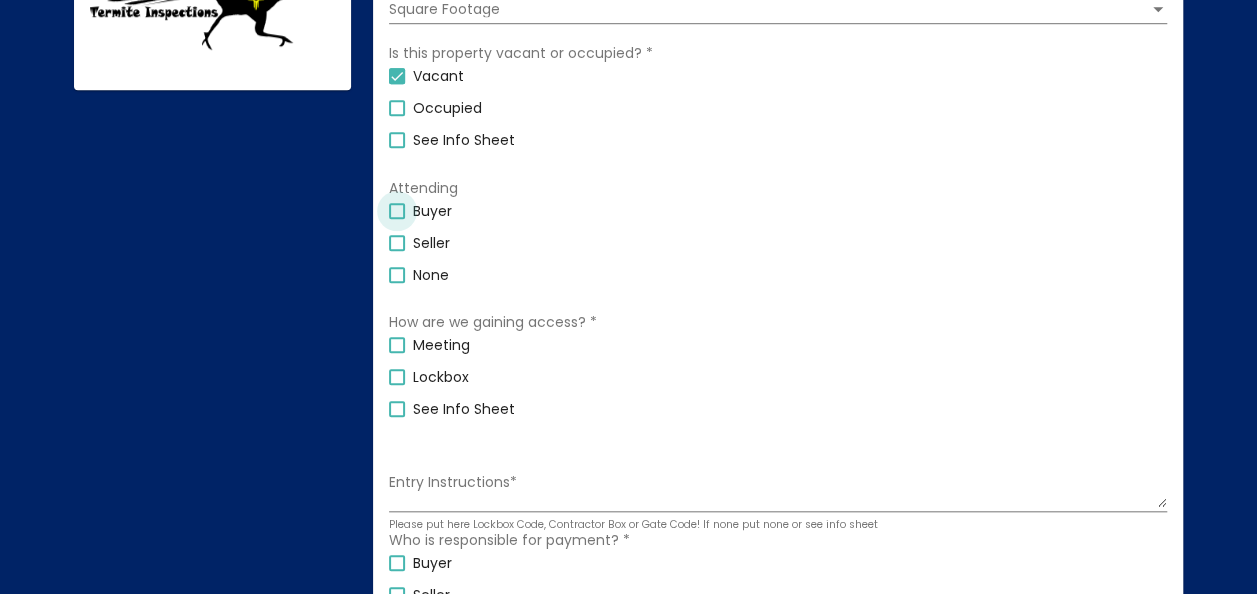 click at bounding box center (397, 211) 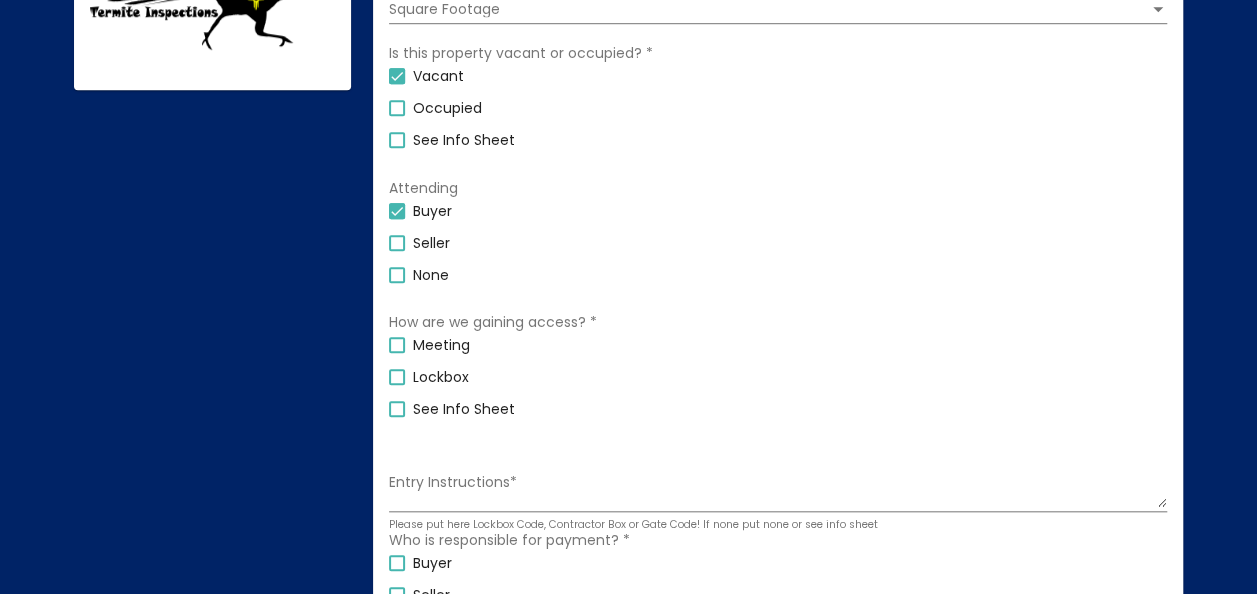 click at bounding box center (397, 211) 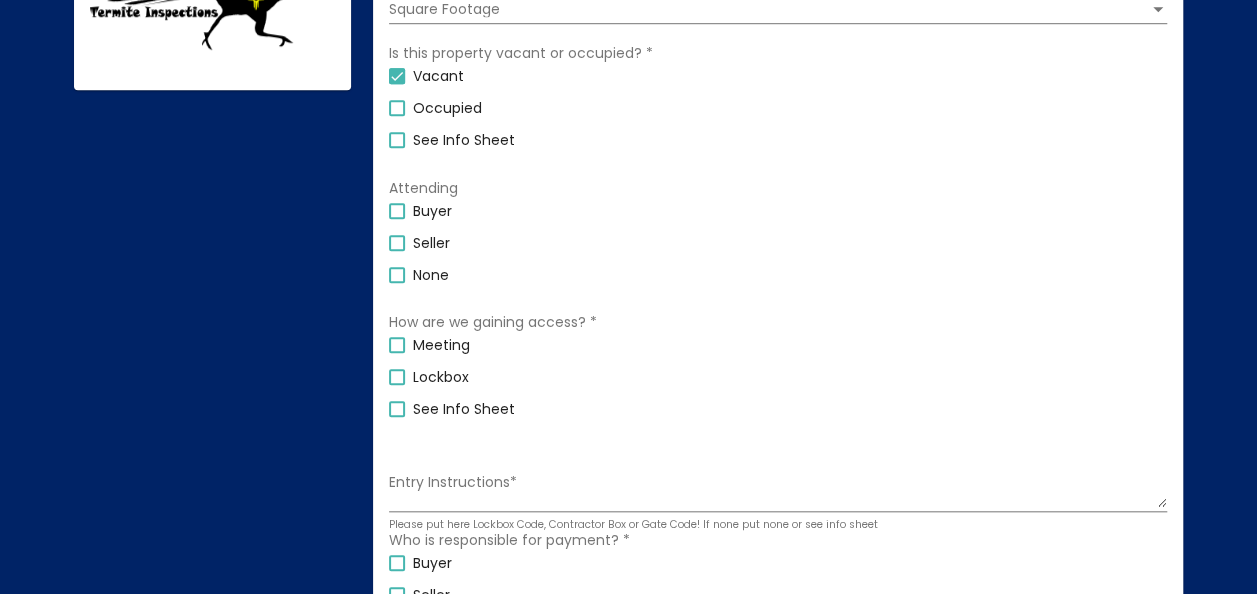 click at bounding box center (397, 275) 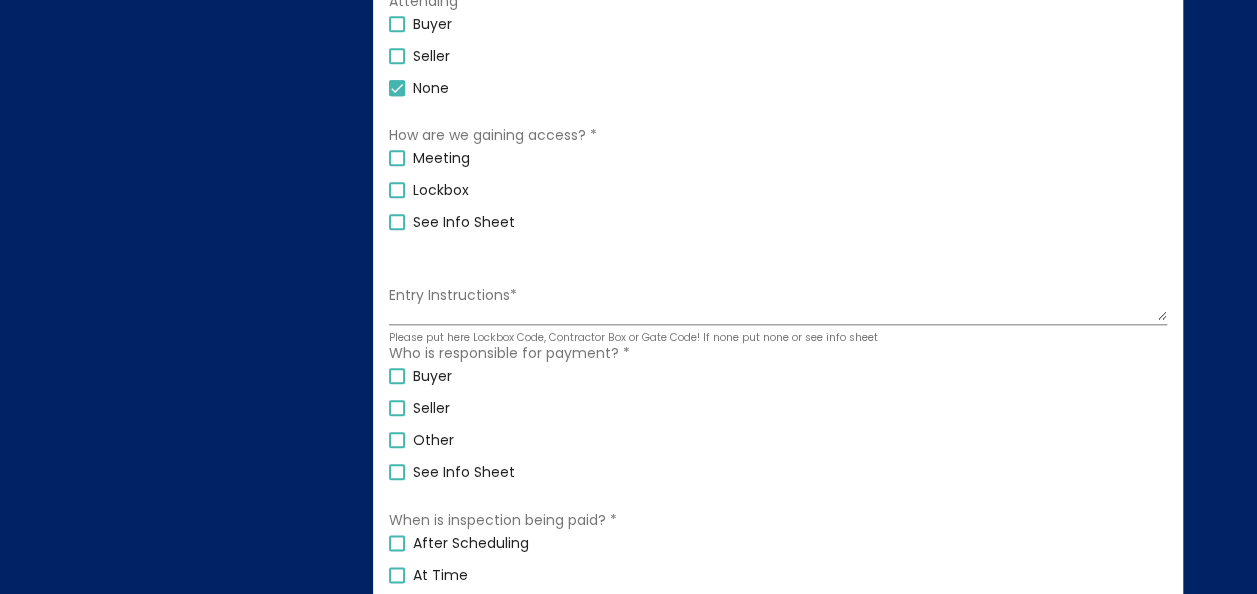scroll, scrollTop: 912, scrollLeft: 0, axis: vertical 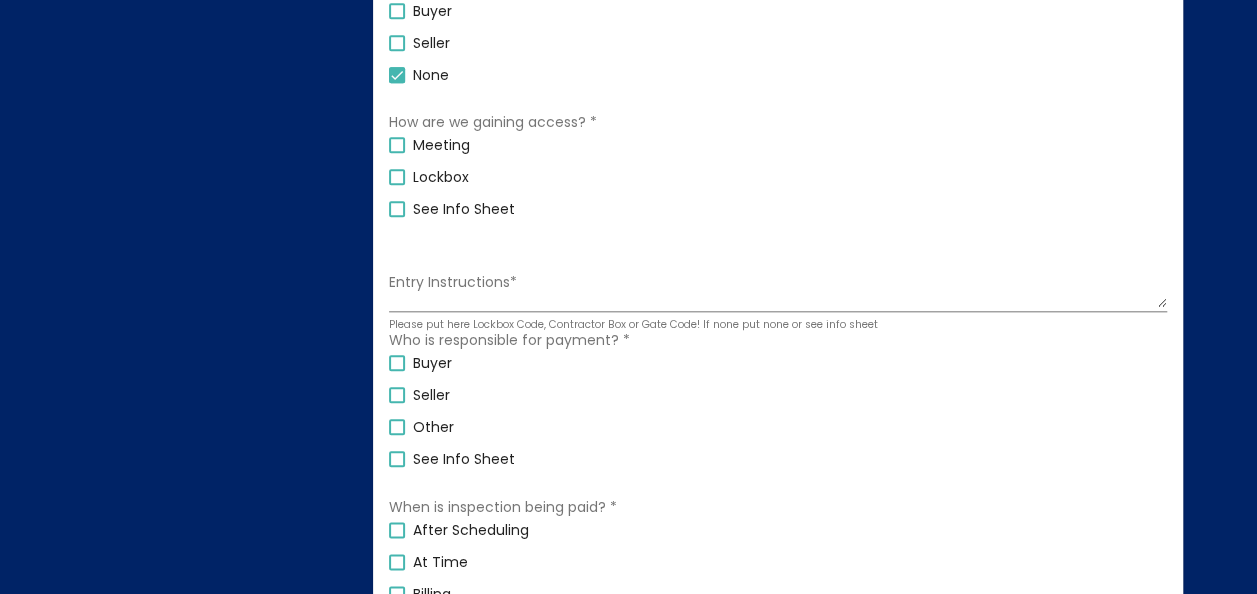 click at bounding box center [397, 177] 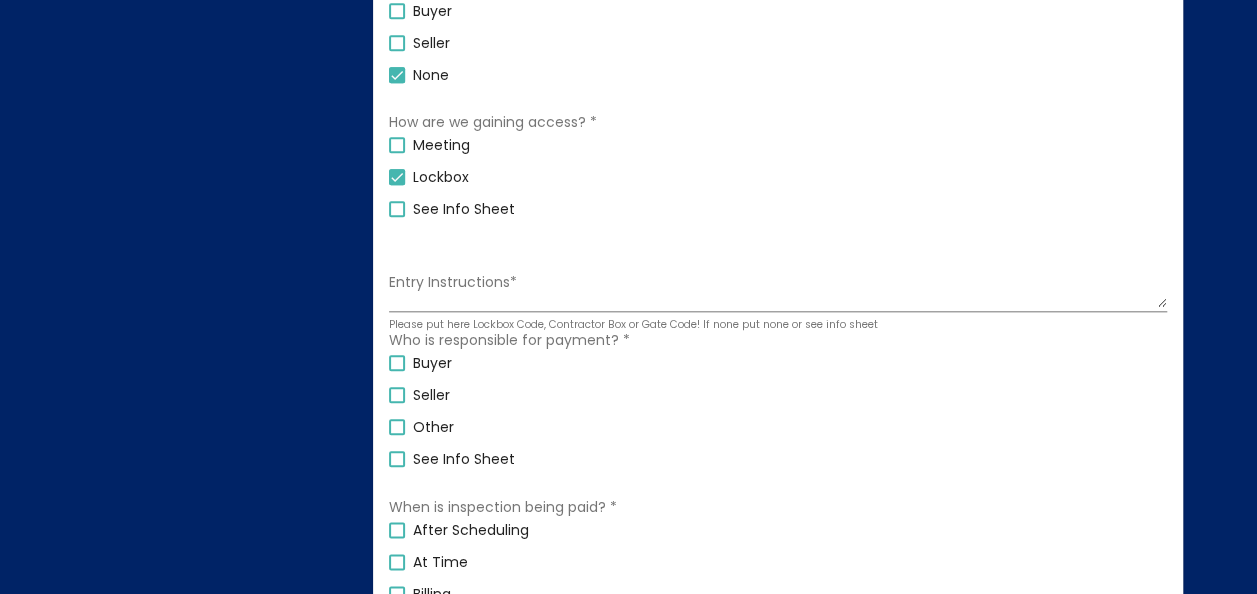 scroll, scrollTop: 1012, scrollLeft: 0, axis: vertical 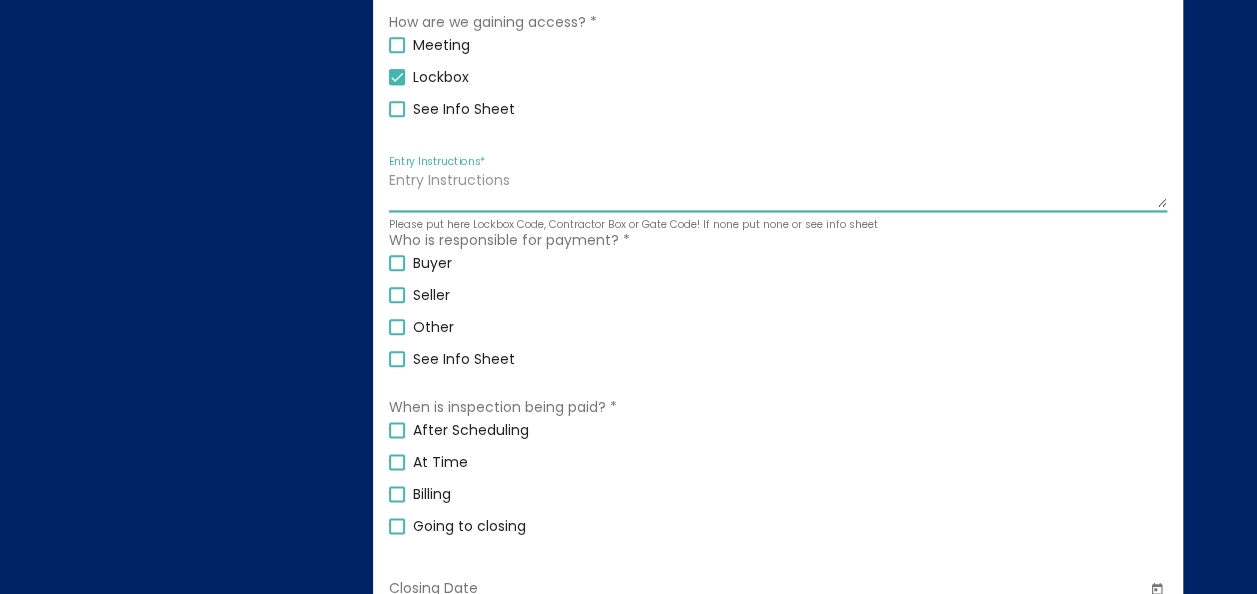 click on "Entry Instructions  *" at bounding box center [778, 190] 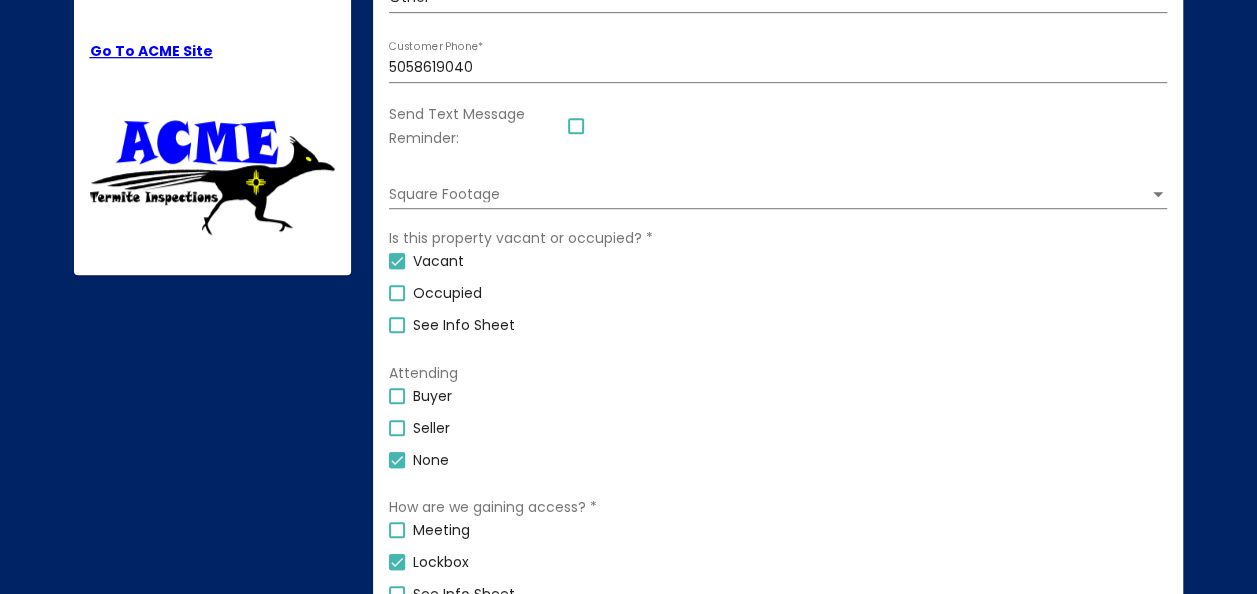 scroll, scrollTop: 412, scrollLeft: 0, axis: vertical 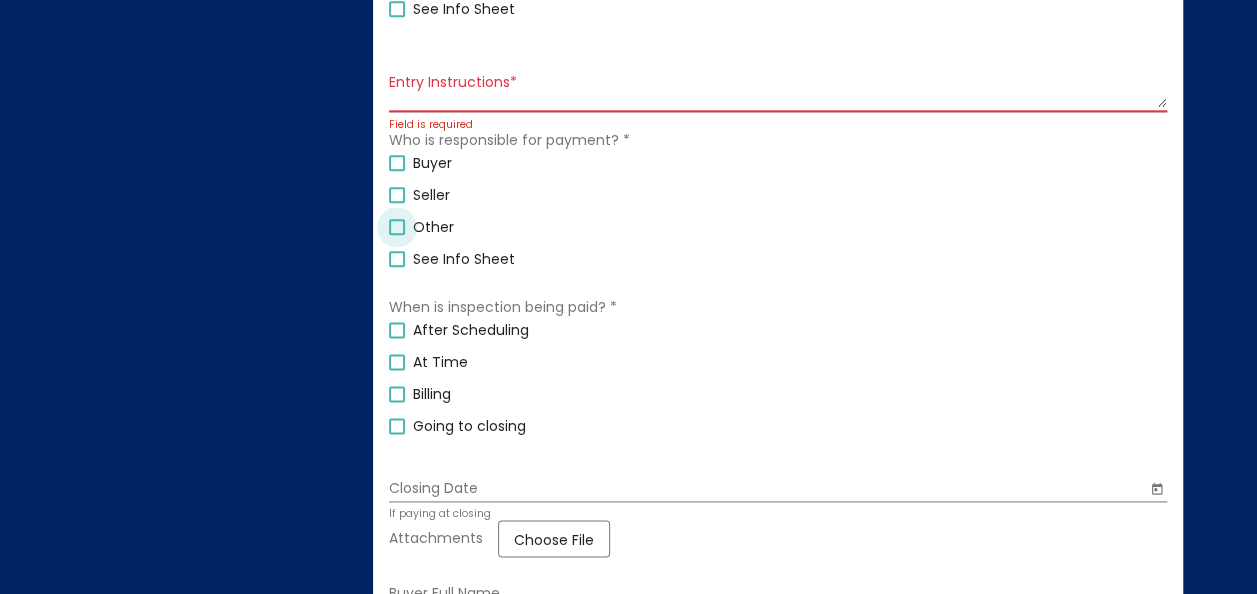 click at bounding box center [397, 227] 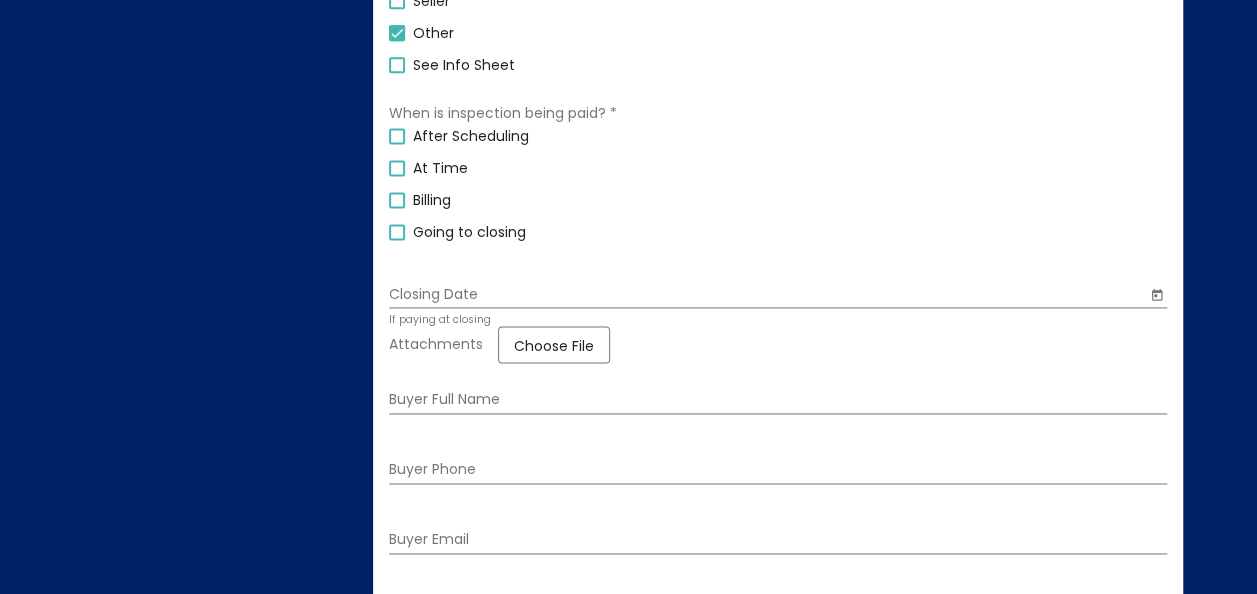 scroll, scrollTop: 1312, scrollLeft: 0, axis: vertical 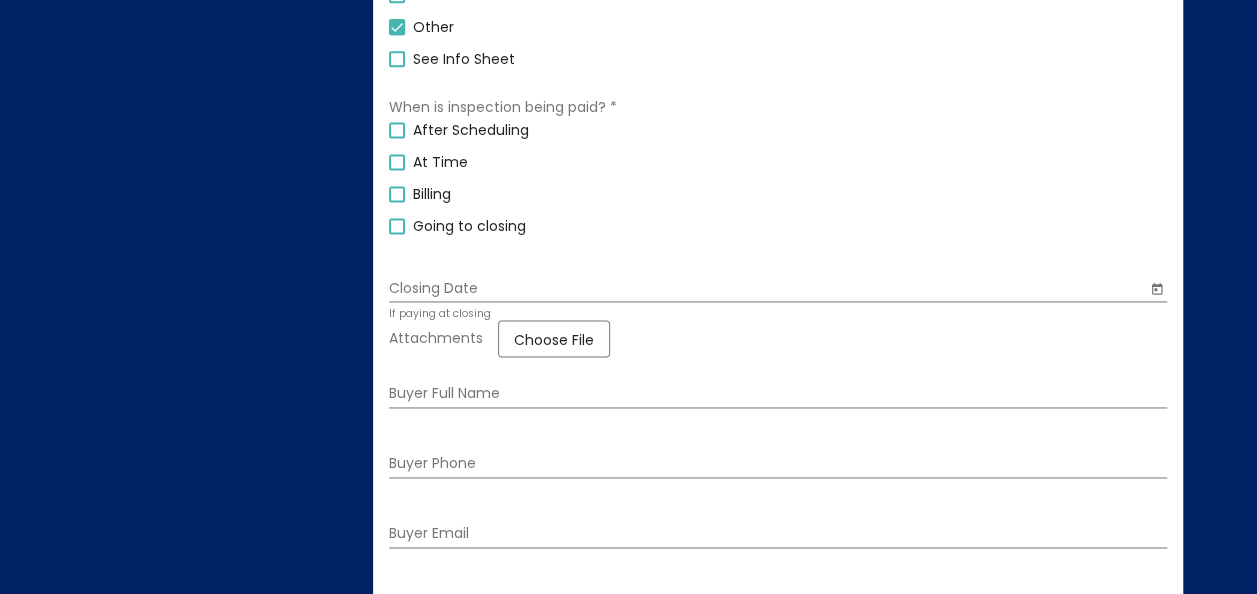 click at bounding box center [397, 130] 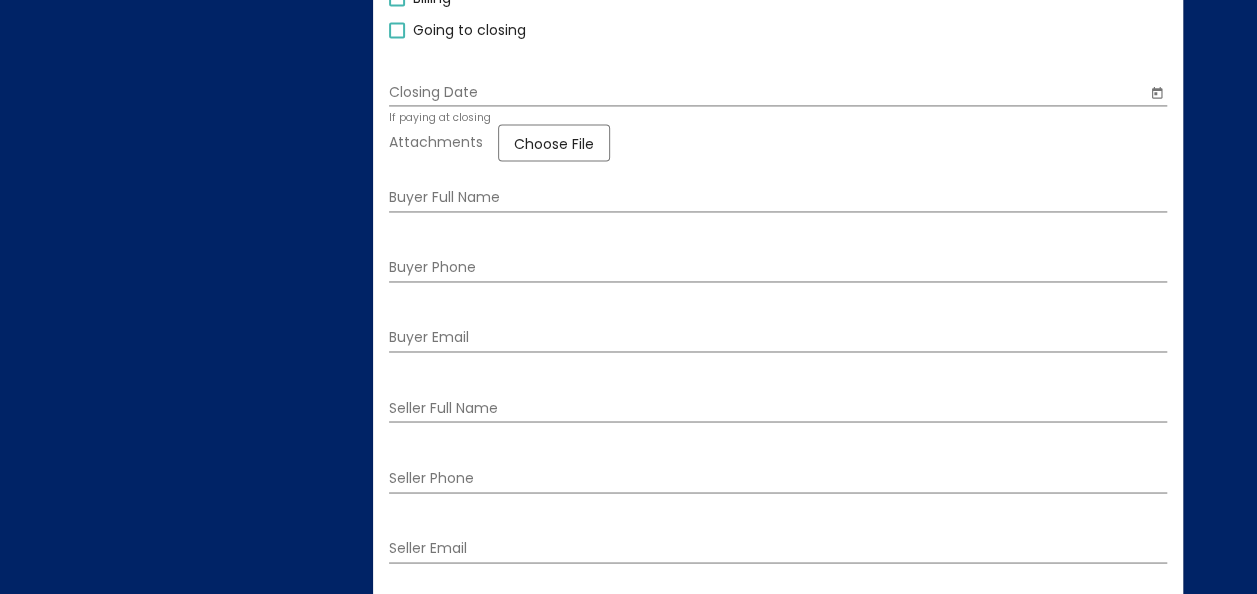 scroll, scrollTop: 1512, scrollLeft: 0, axis: vertical 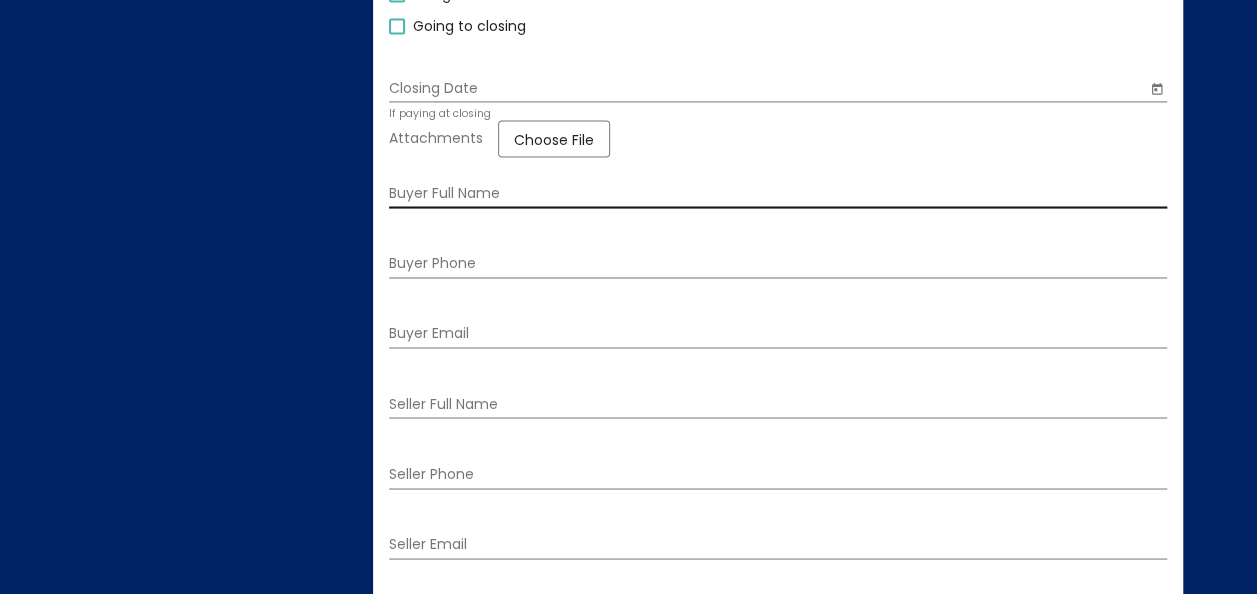 click on "Buyer Full Name" at bounding box center (778, 194) 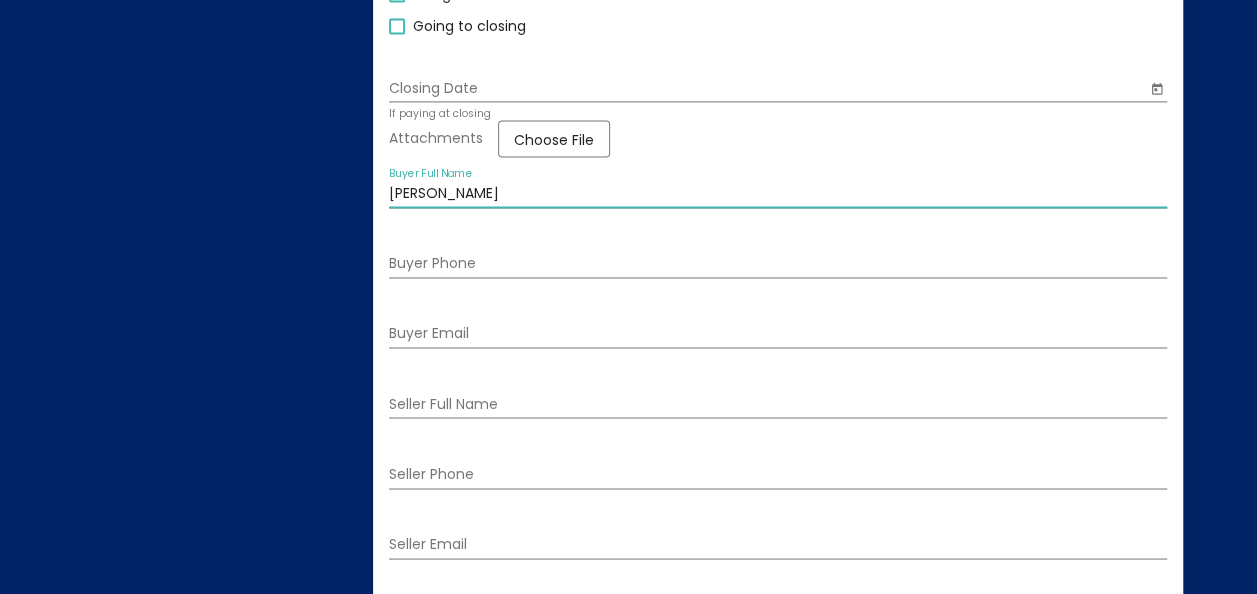 scroll, scrollTop: 1, scrollLeft: 0, axis: vertical 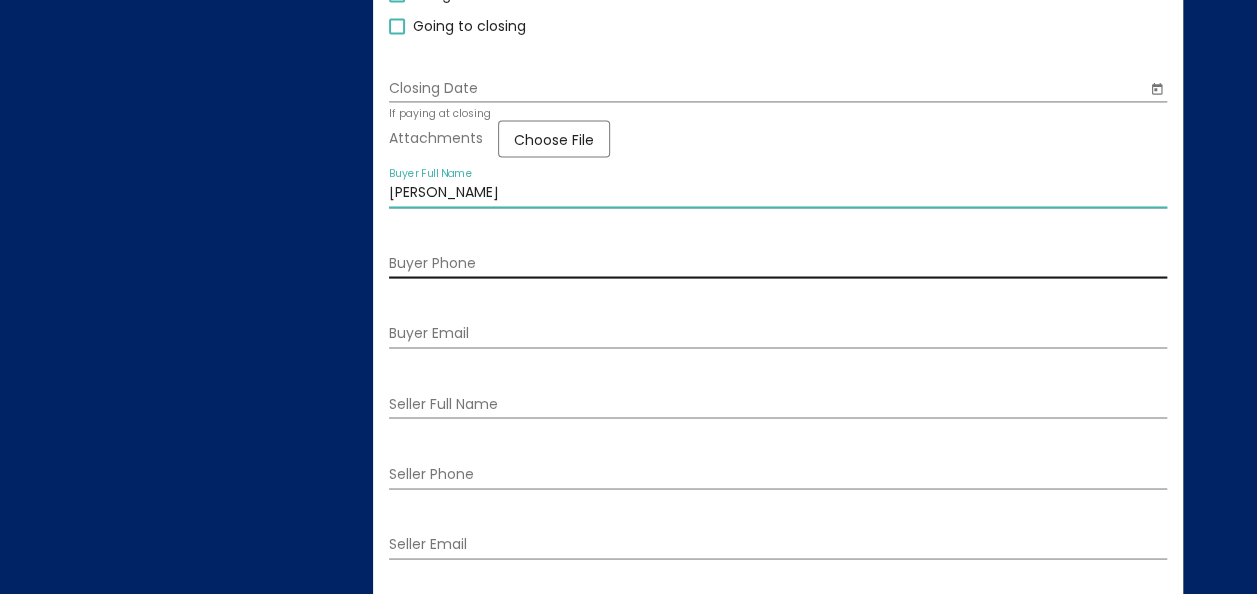 type on "[PERSON_NAME]" 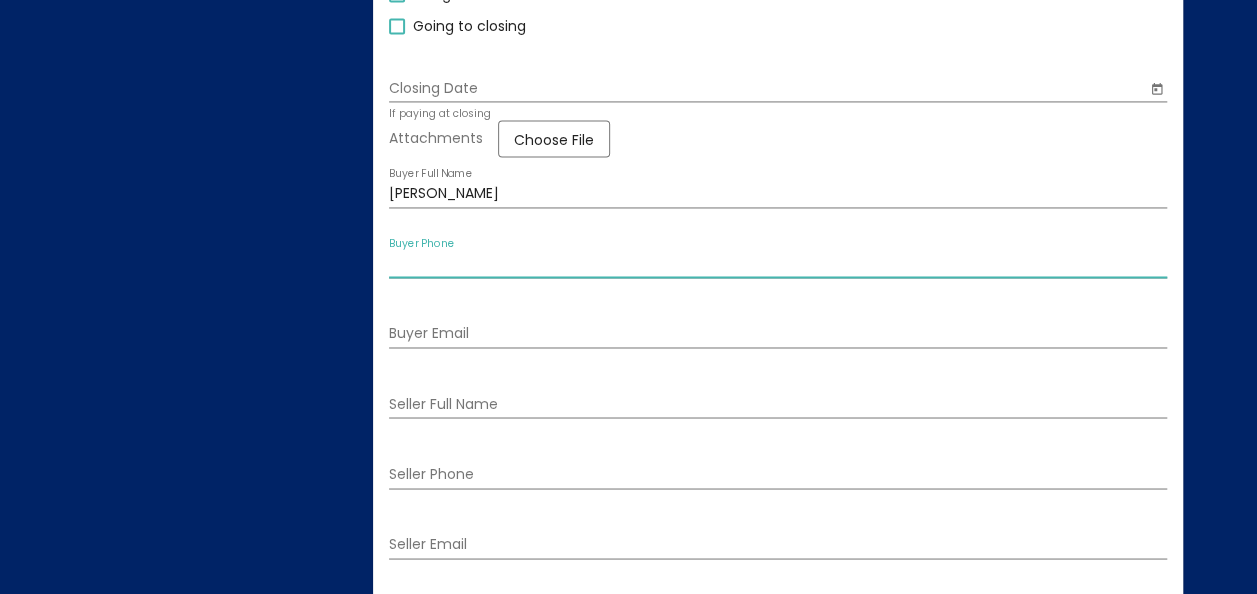type on "5056607836" 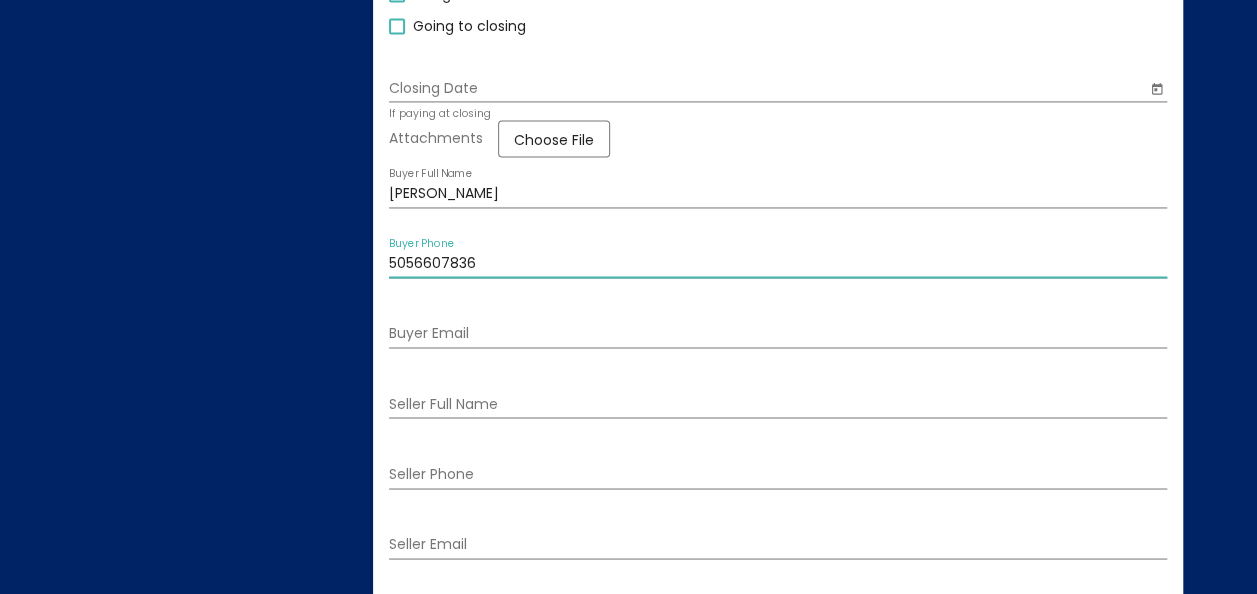type on "[EMAIL_ADDRESS][DOMAIN_NAME]" 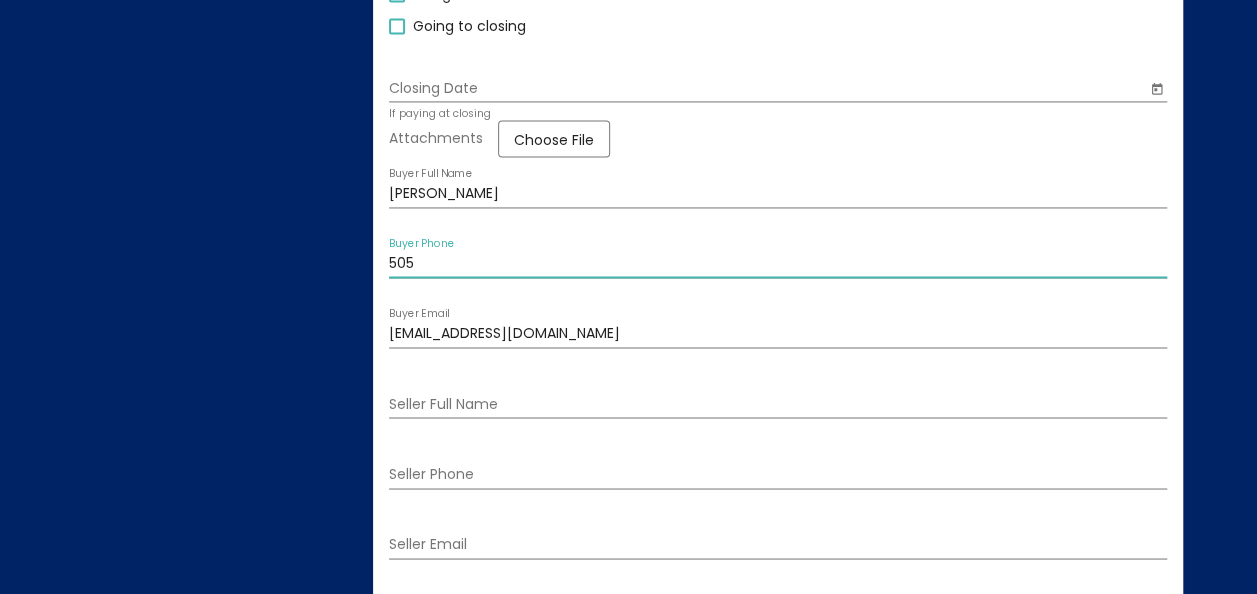 type on "5056607836" 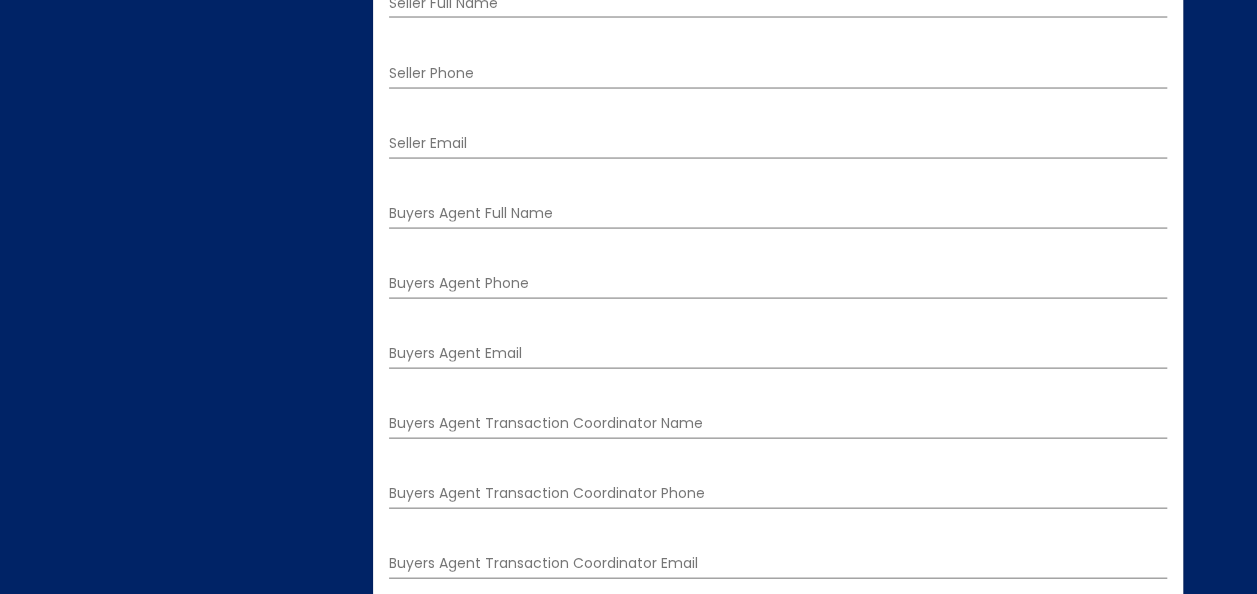 scroll, scrollTop: 2012, scrollLeft: 0, axis: vertical 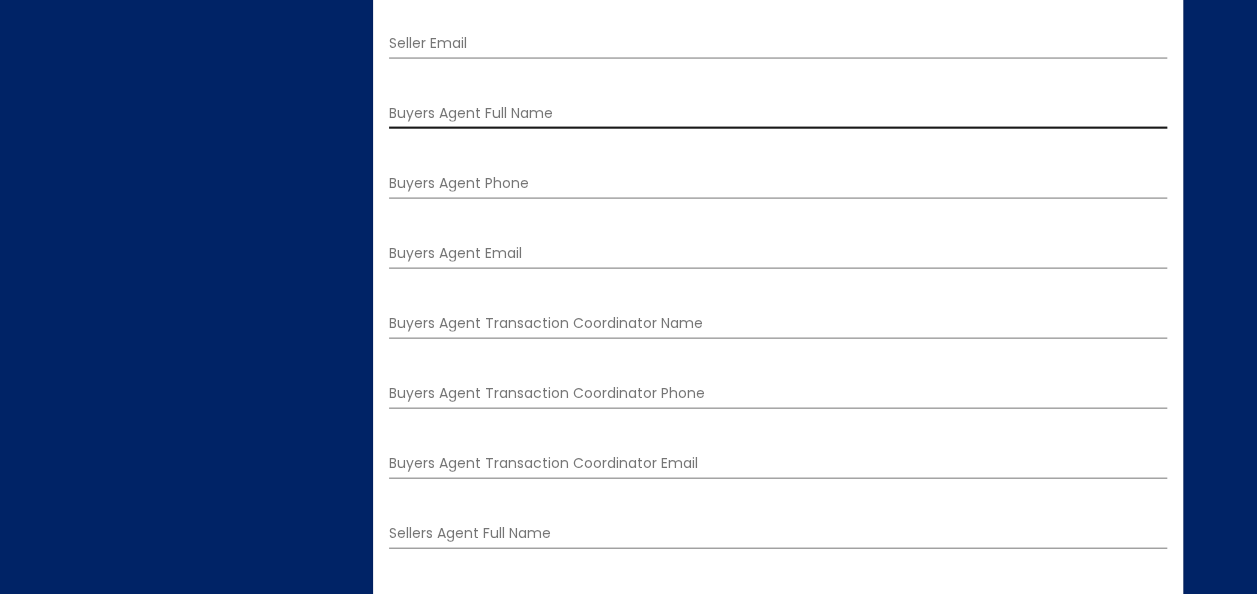 click on "Buyers Agent Full Name" at bounding box center [778, 114] 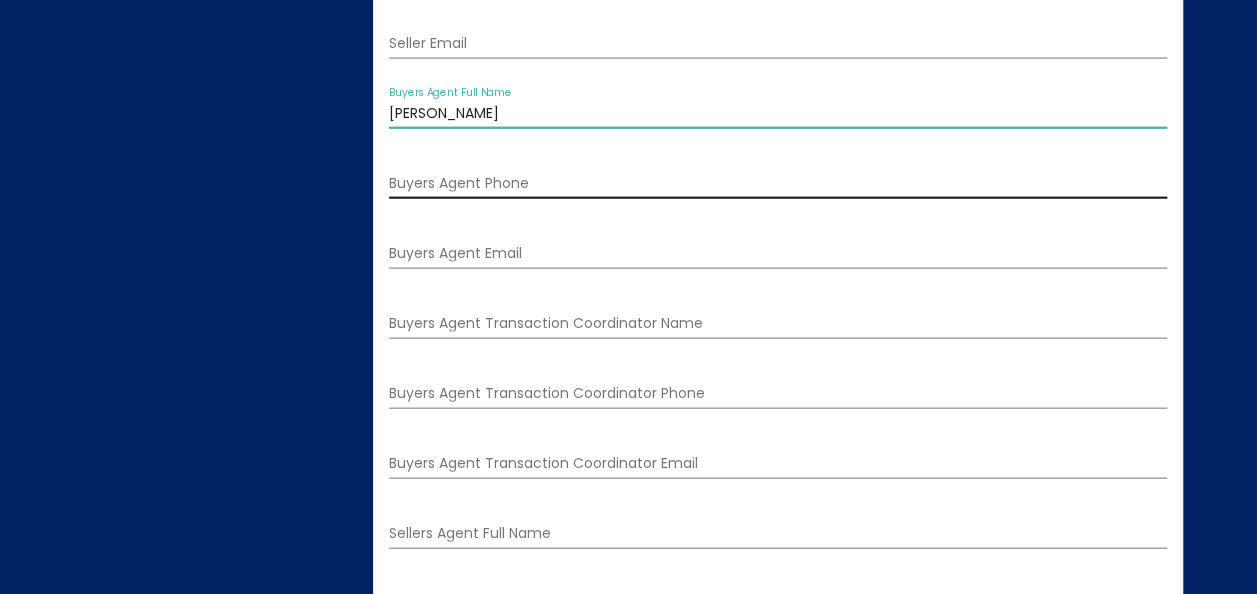 type on "[PERSON_NAME]" 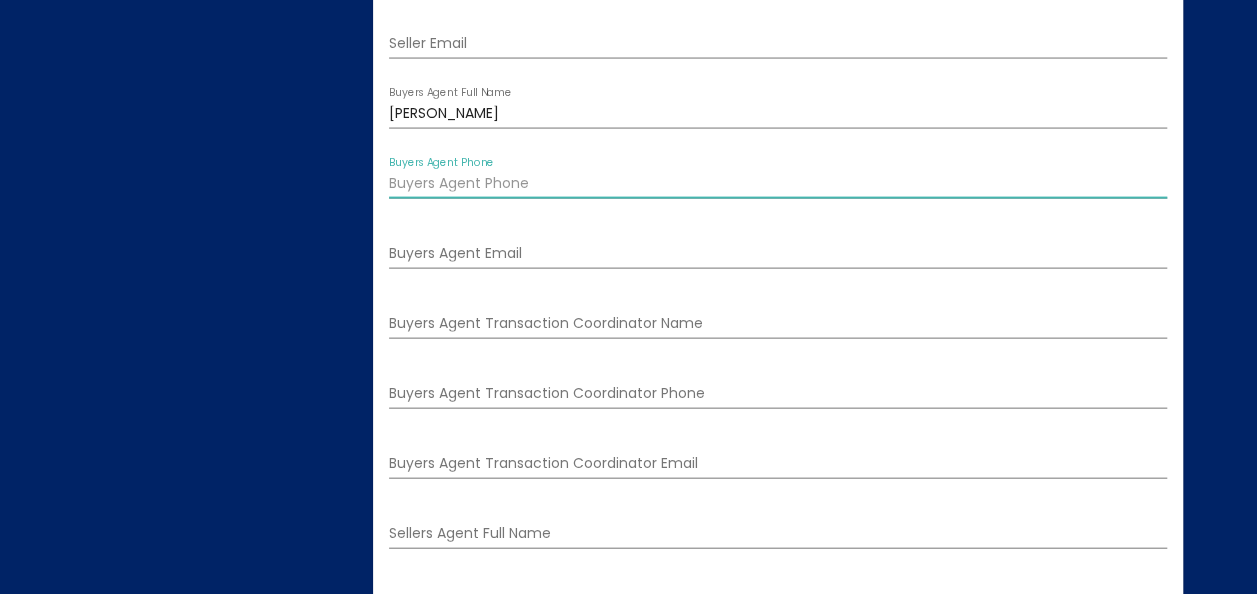 click on "Buyers Agent Phone" at bounding box center [778, 184] 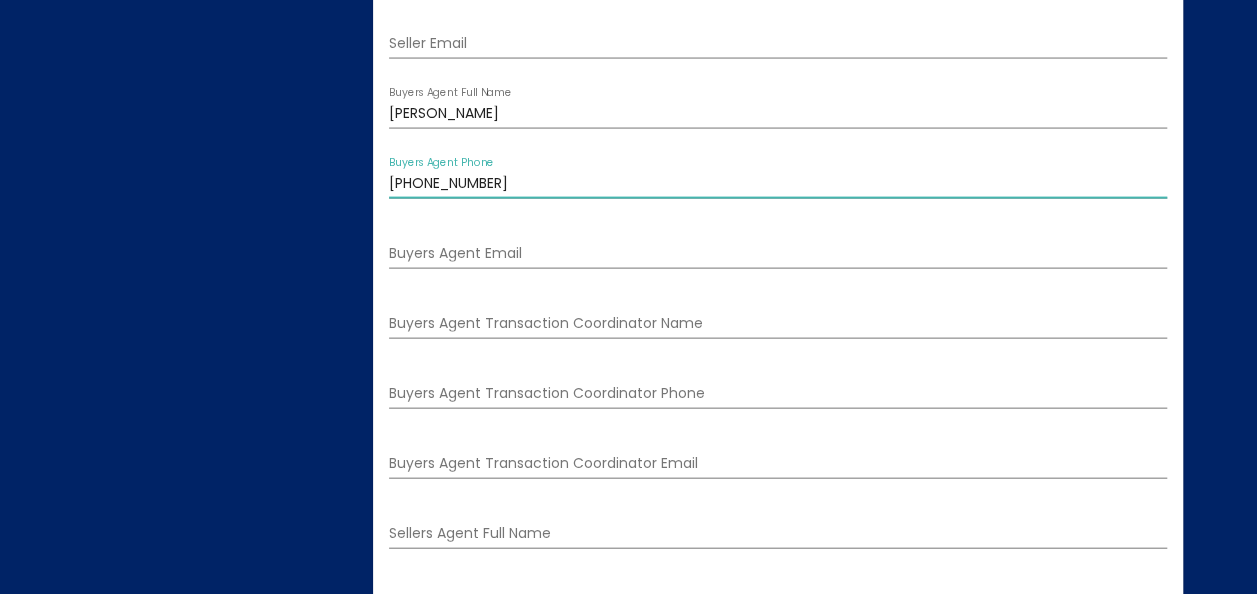 scroll, scrollTop: 1, scrollLeft: 0, axis: vertical 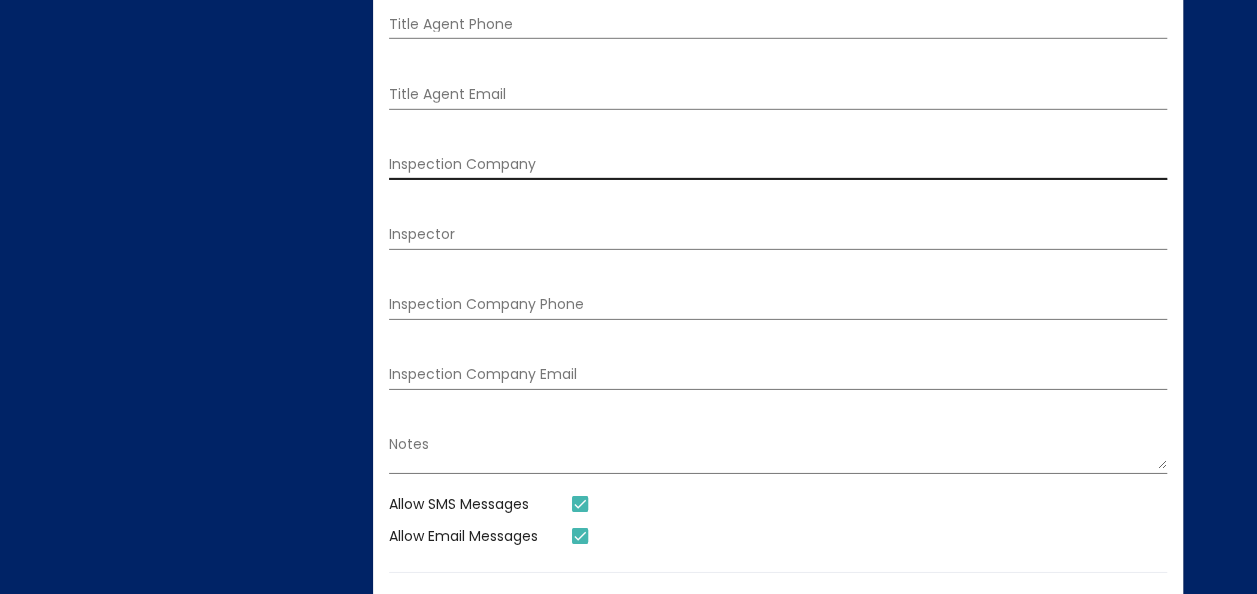 type on "[PHONE_NUMBER]" 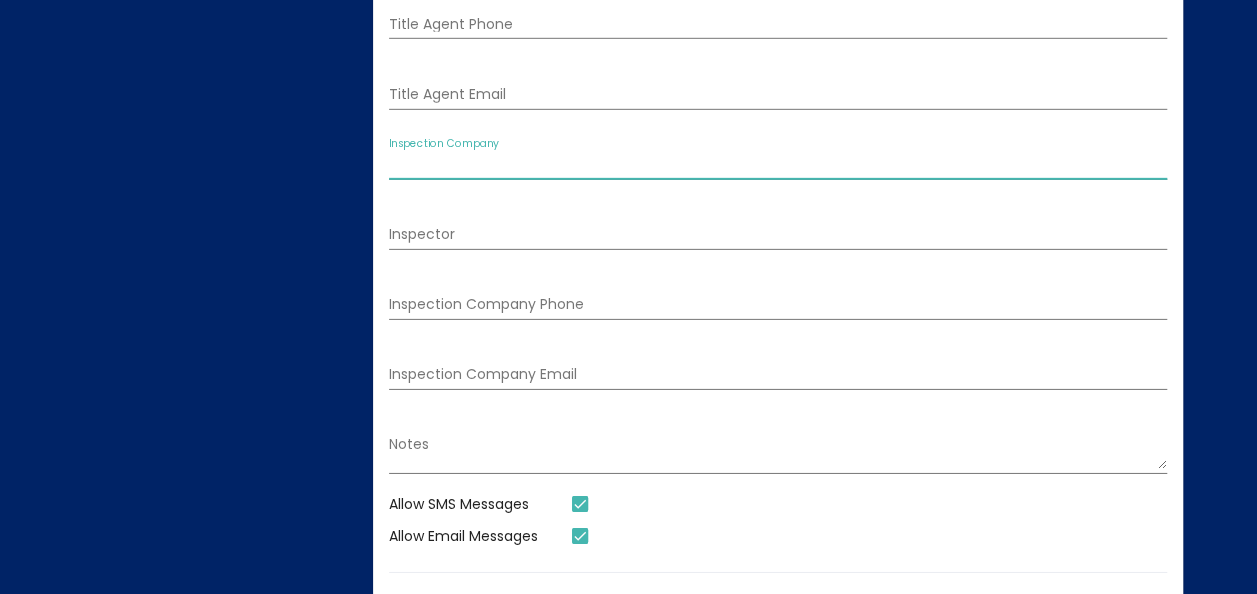 scroll, scrollTop: 0, scrollLeft: 0, axis: both 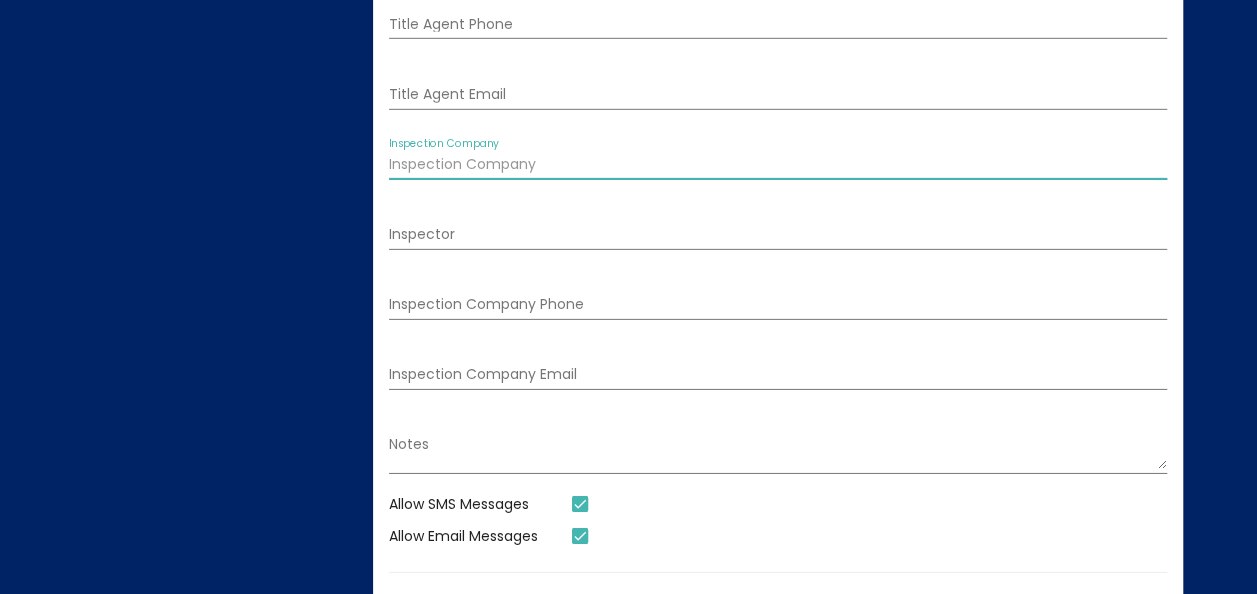click on "Inspection Company" at bounding box center [778, 165] 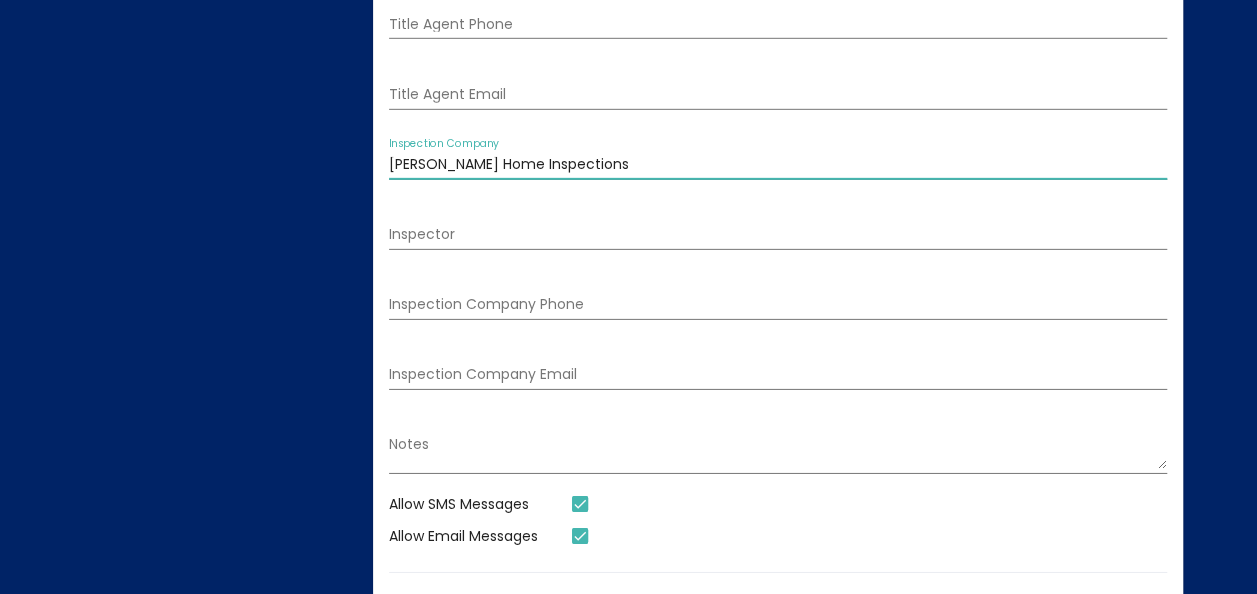 type on "[EMAIL_ADDRESS][DOMAIN_NAME]" 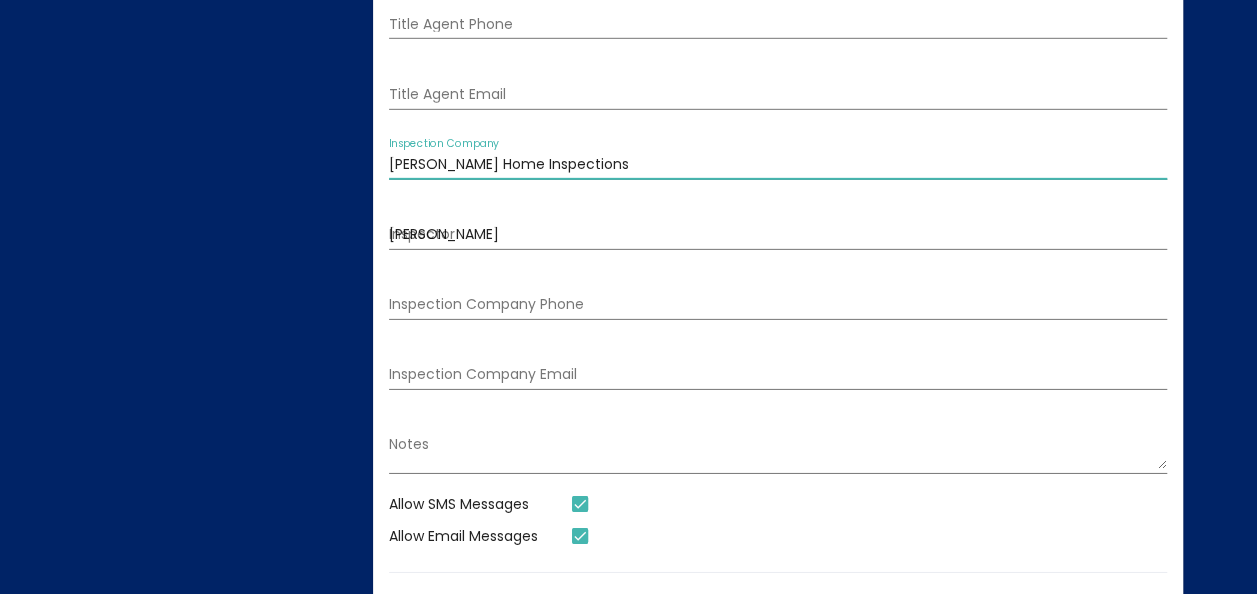 type on "5058619040" 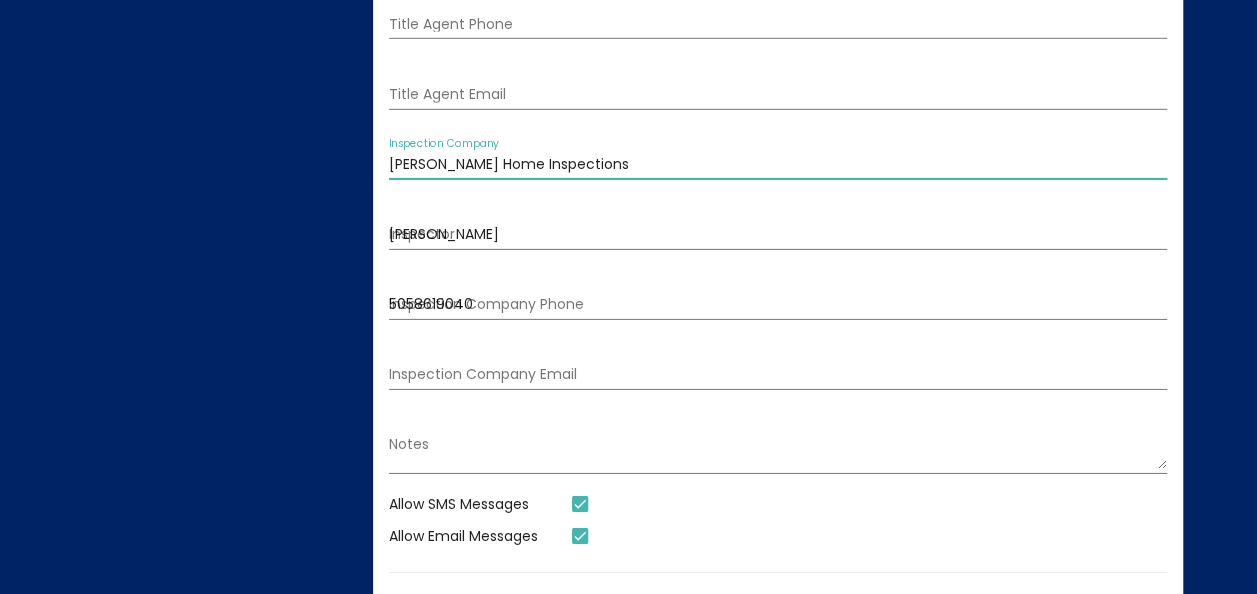 type on "[EMAIL_ADDRESS][DOMAIN_NAME]" 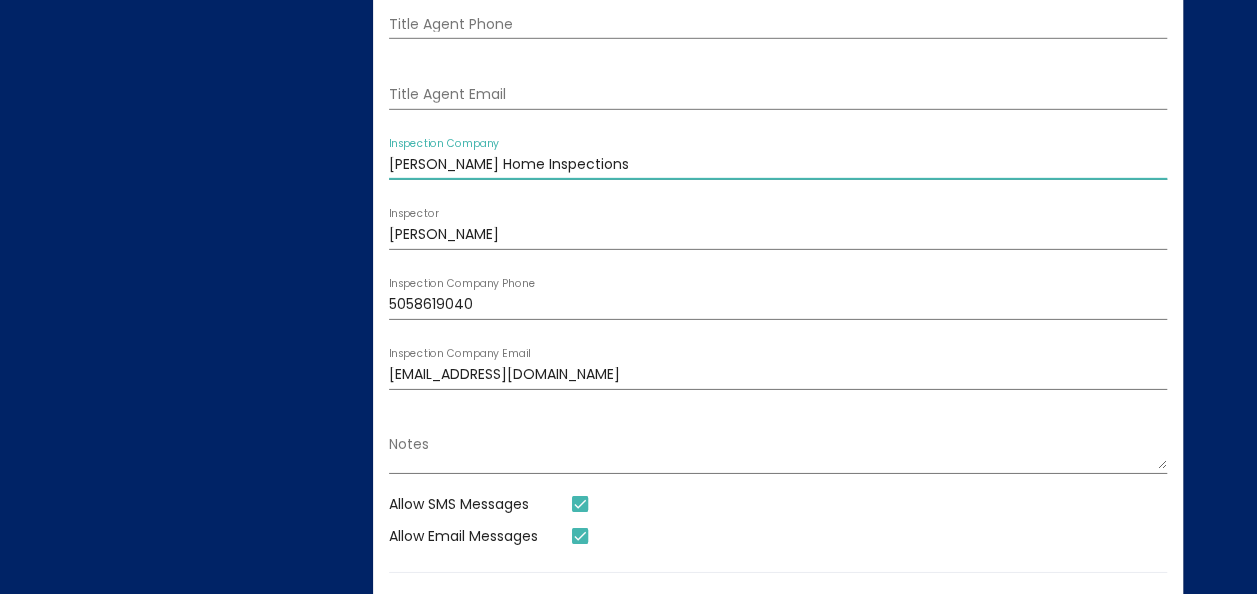 scroll, scrollTop: 1, scrollLeft: 0, axis: vertical 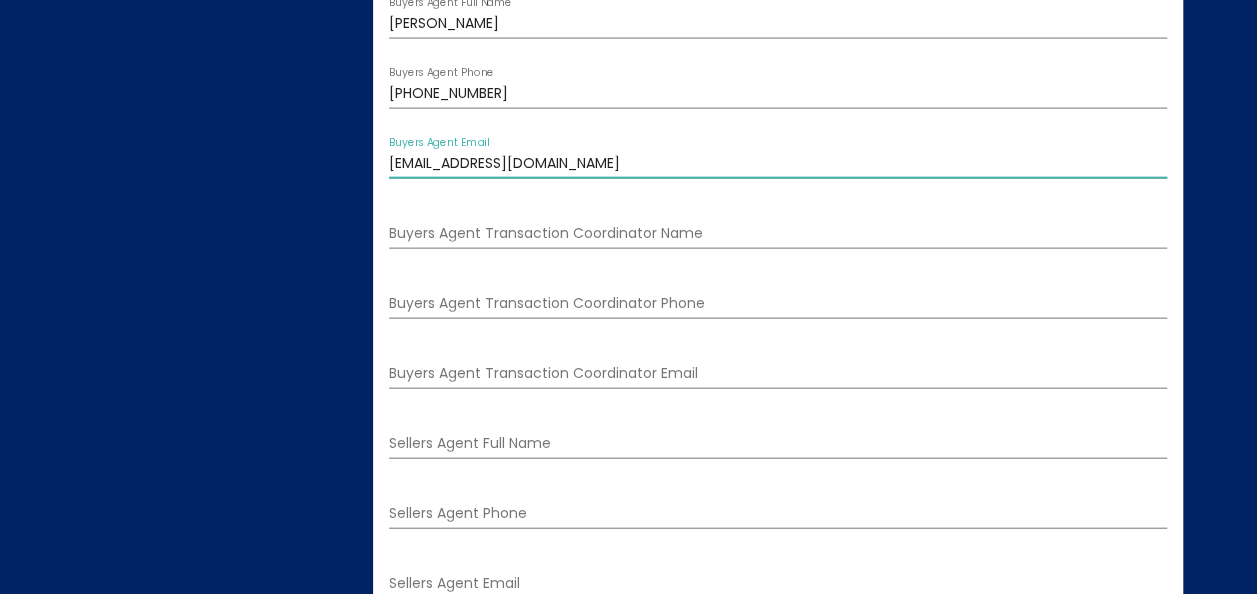 click on "[EMAIL_ADDRESS][DOMAIN_NAME]" at bounding box center [778, 164] 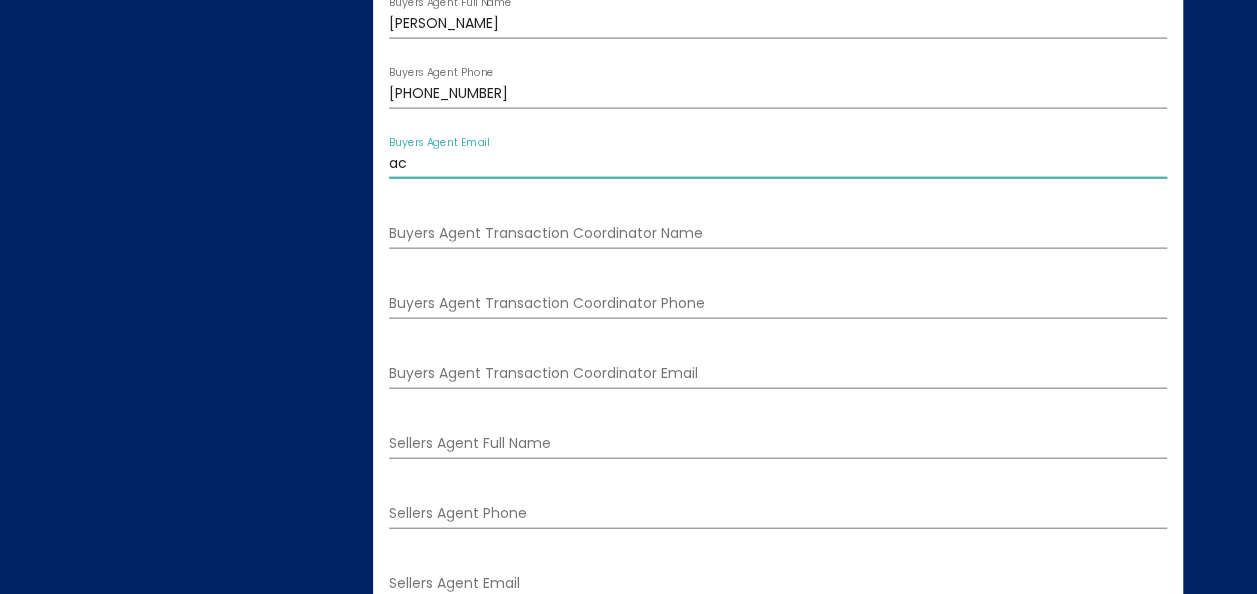 type on "a" 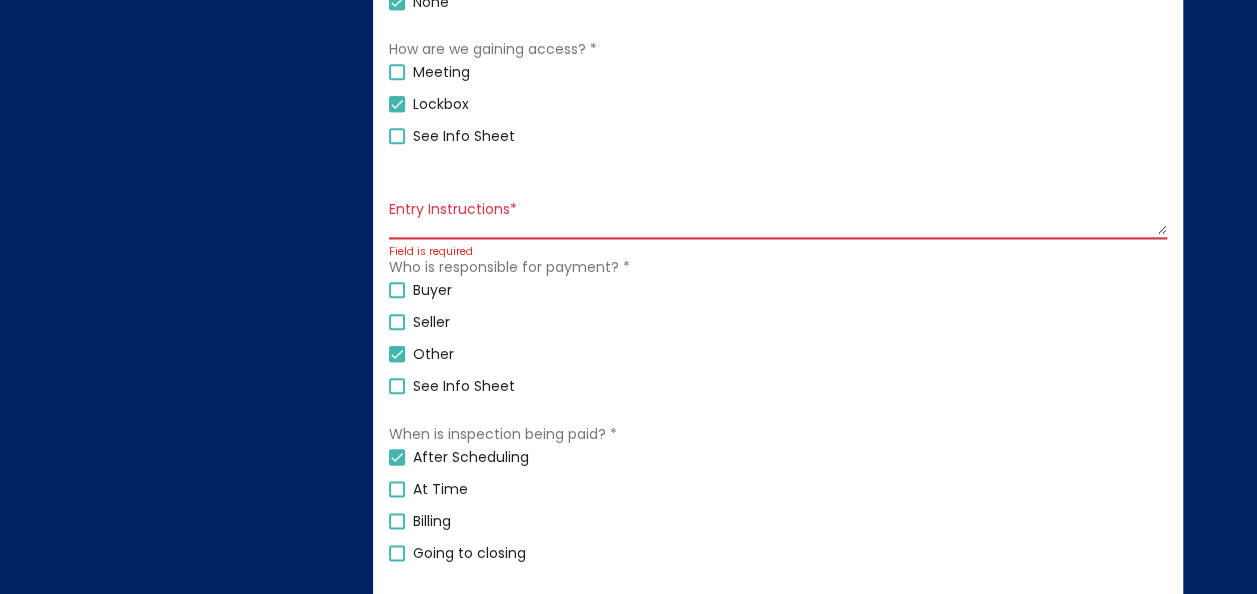 scroll, scrollTop: 1102, scrollLeft: 0, axis: vertical 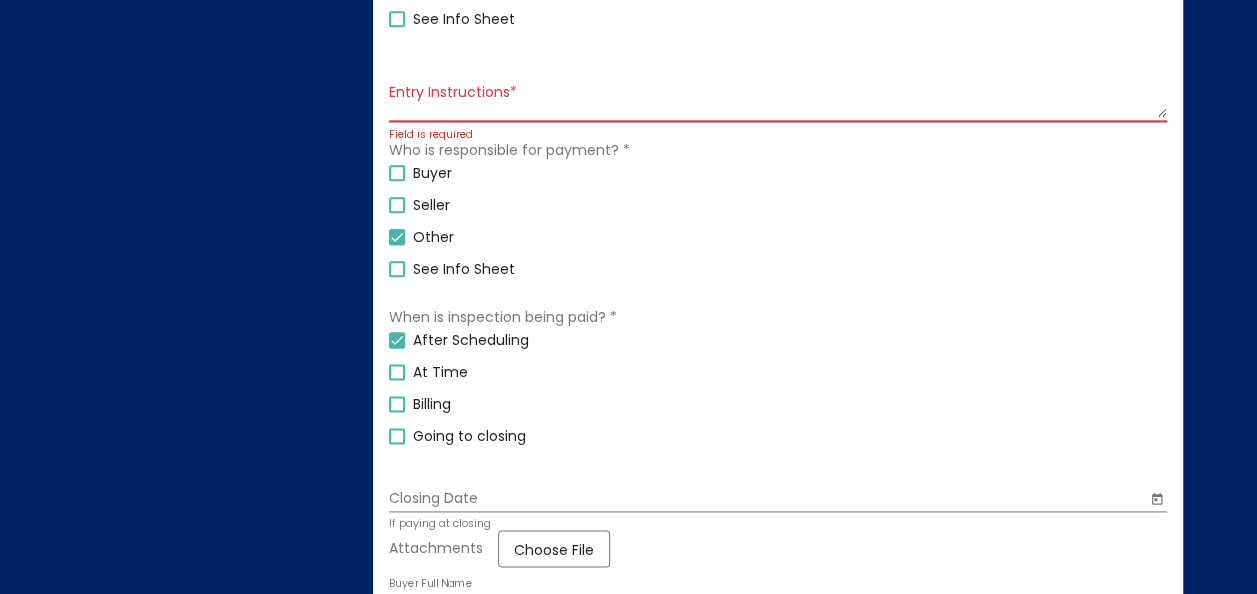 type 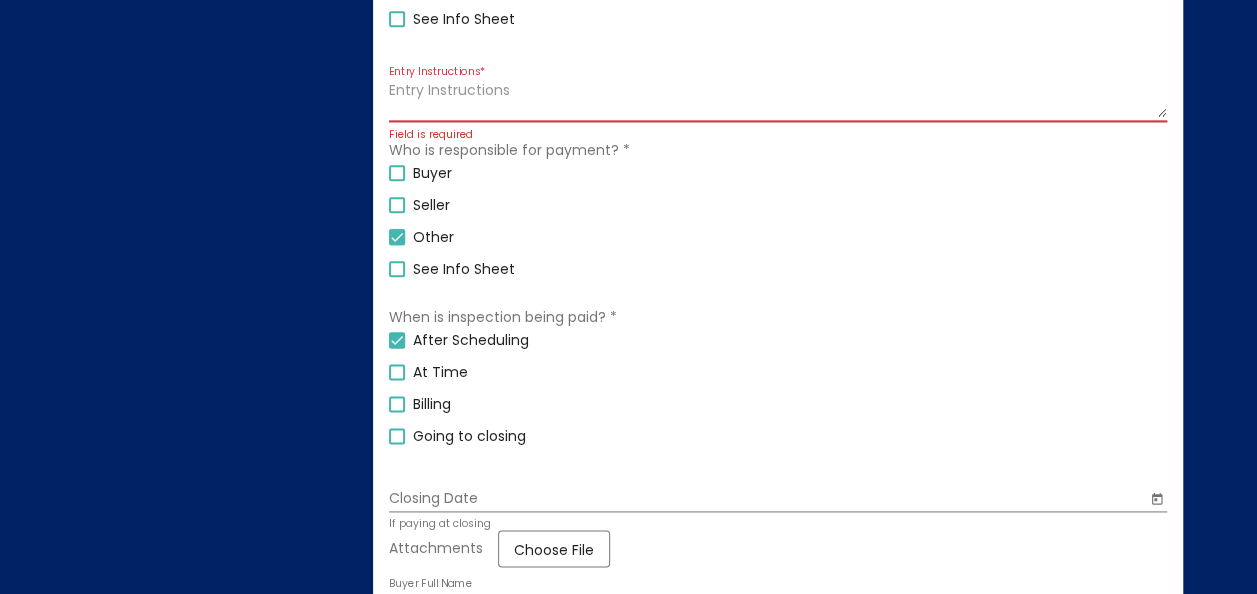 click on "Entry Instructions  *" at bounding box center (778, 100) 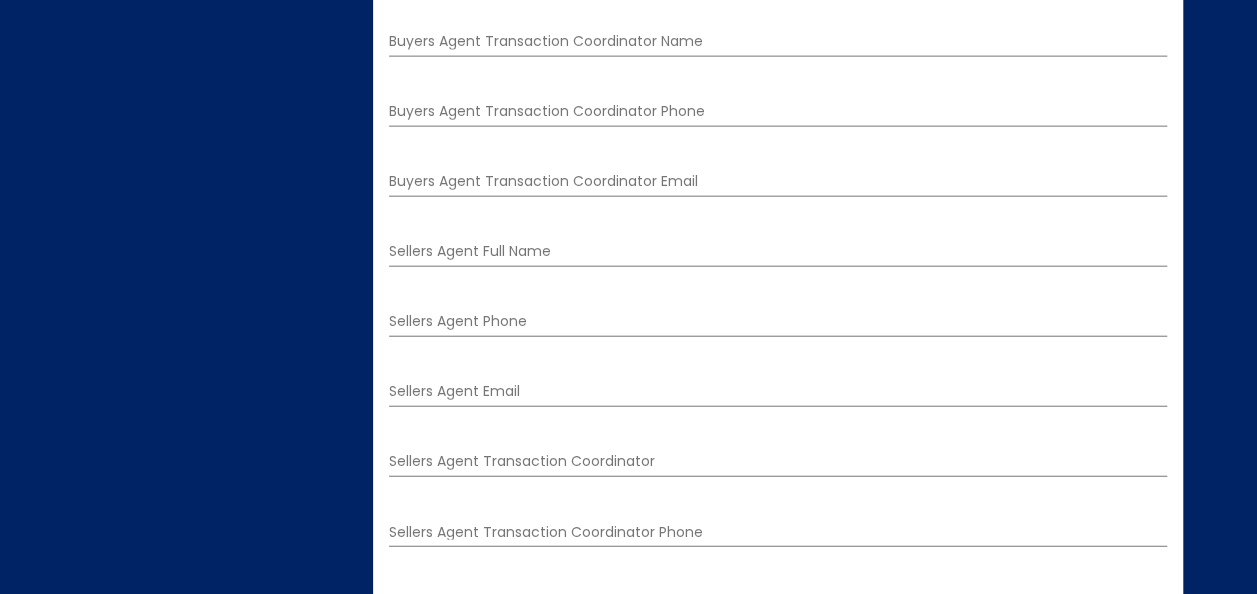 scroll, scrollTop: 2302, scrollLeft: 0, axis: vertical 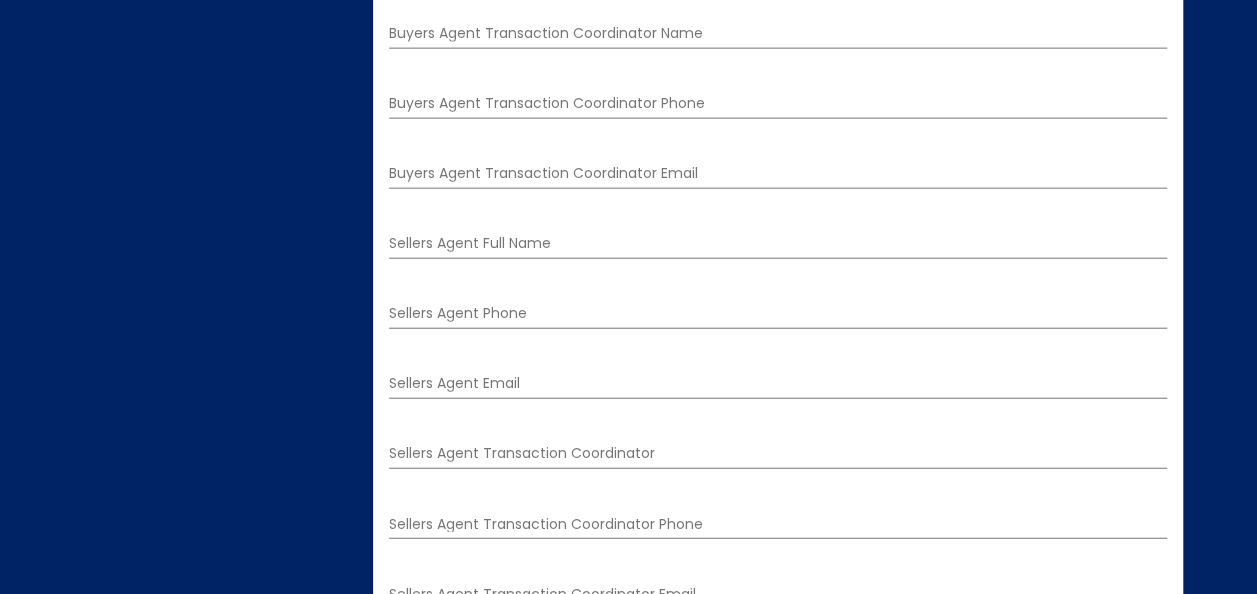 type on "Supra box located on front entry door." 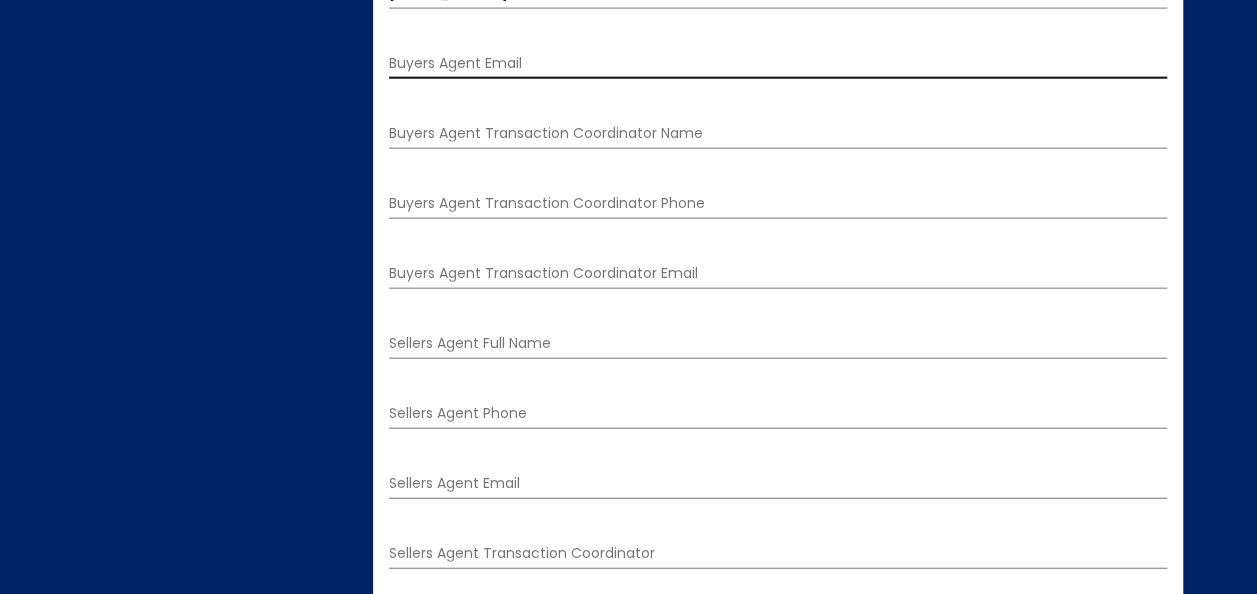 click on "Buyers Agent Email" at bounding box center [778, 58] 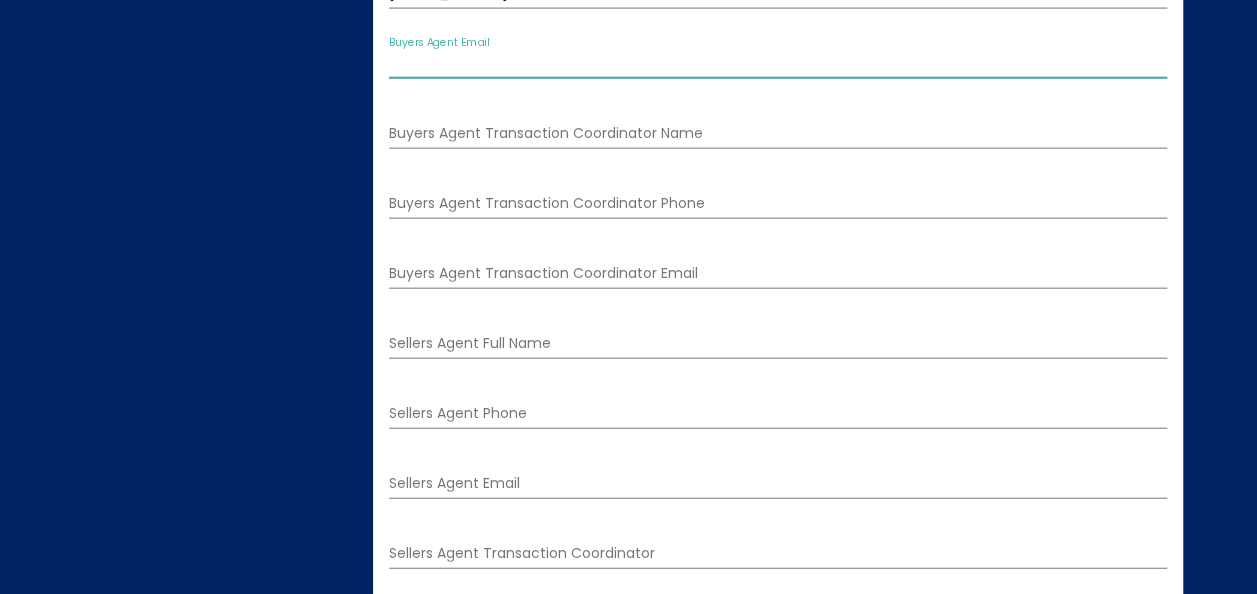 paste on "[EMAIL_ADDRESS][DOMAIN_NAME]" 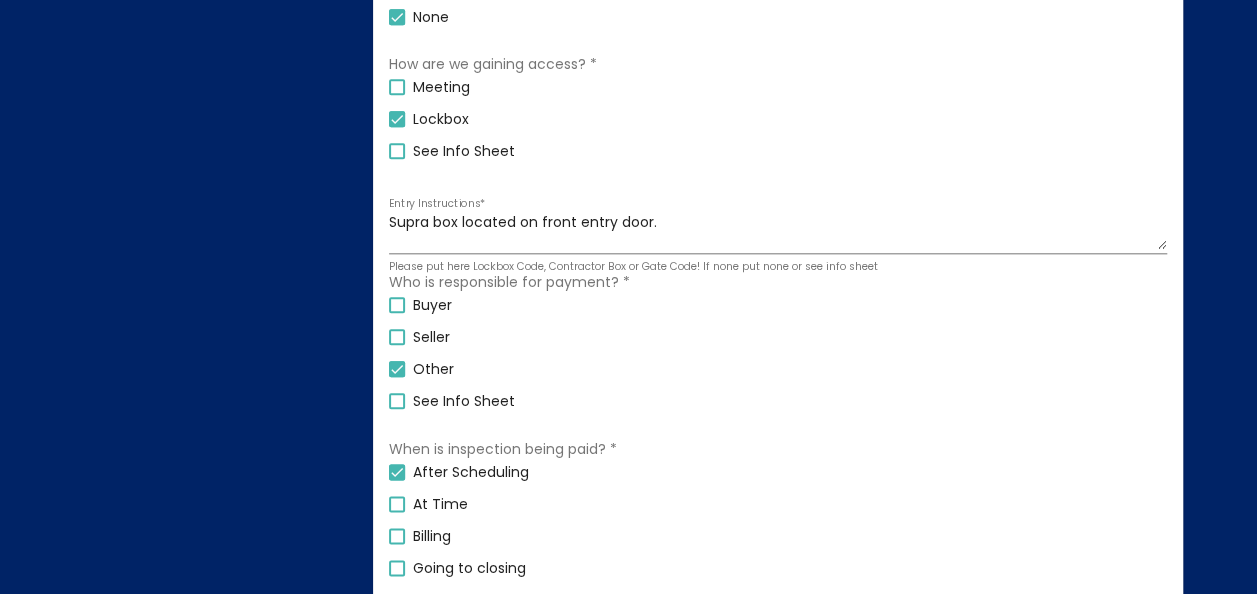 scroll, scrollTop: 1002, scrollLeft: 0, axis: vertical 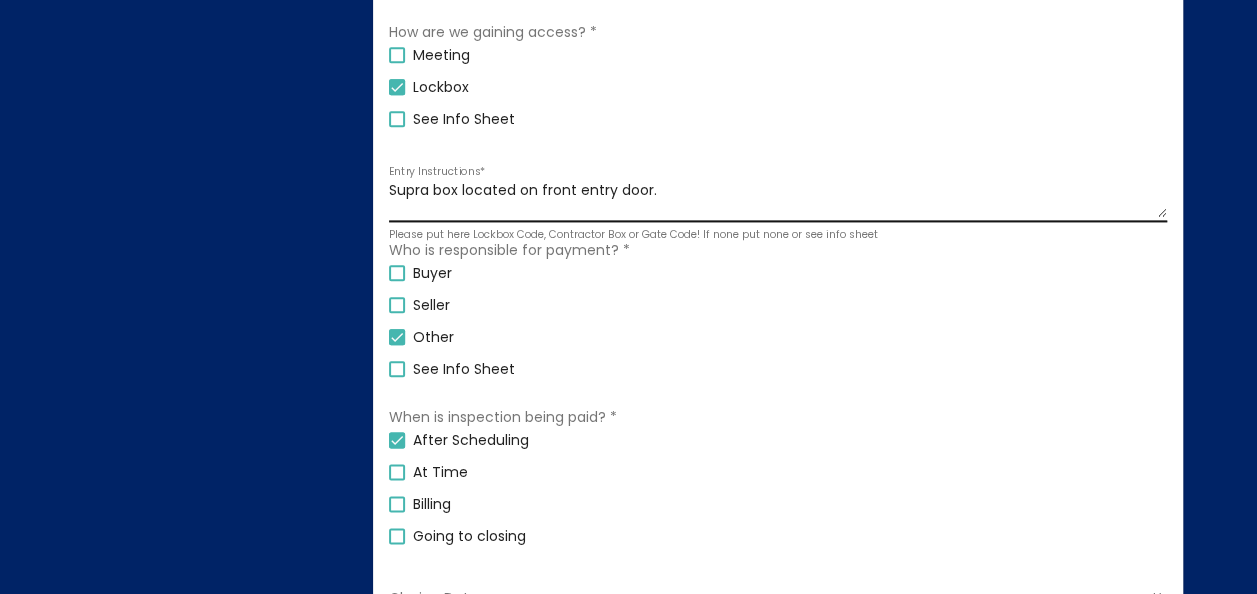 type on "[EMAIL_ADDRESS][DOMAIN_NAME]" 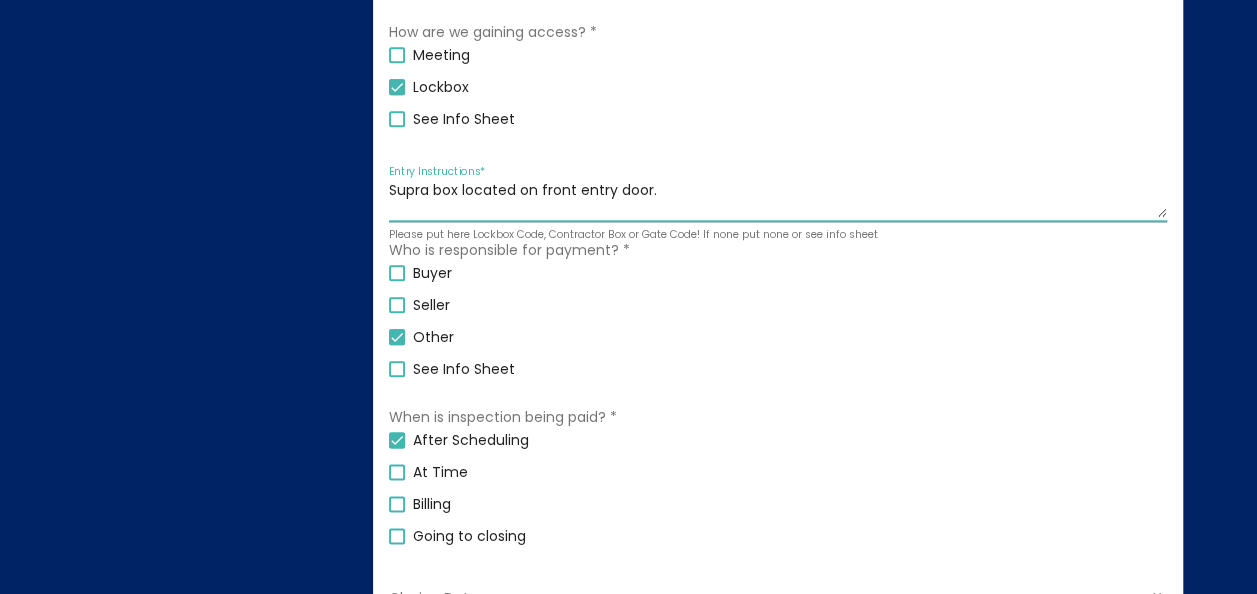 click on "Supra box located on front entry door." at bounding box center [778, 200] 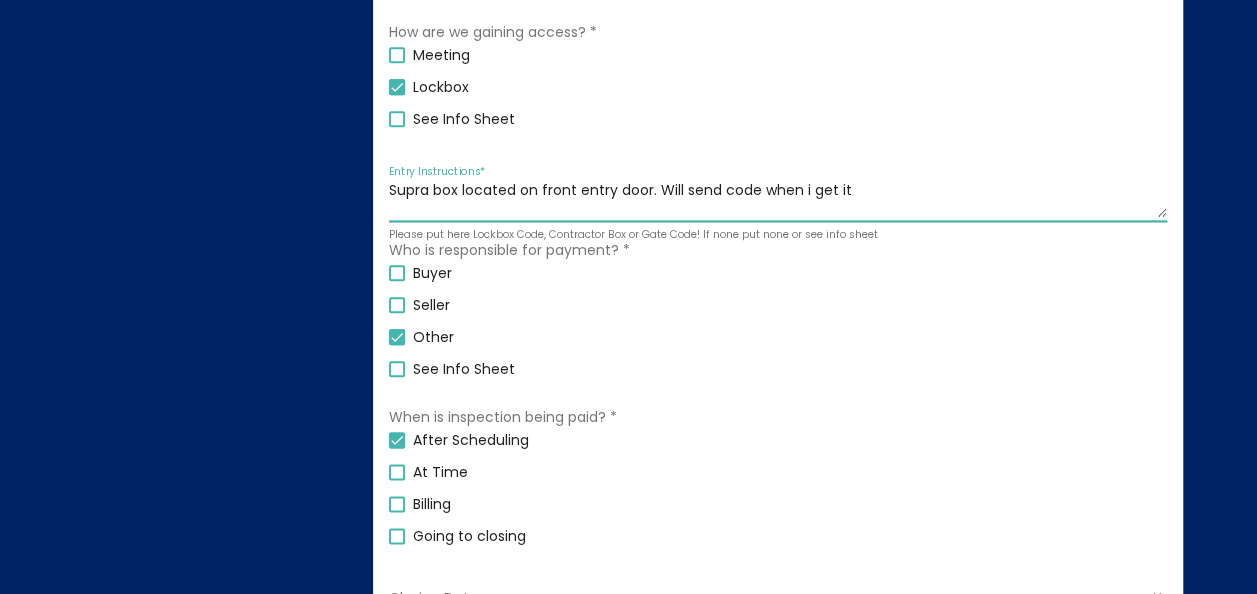 click on "Supra box located on front entry door. Will send code when i get it" at bounding box center (778, 200) 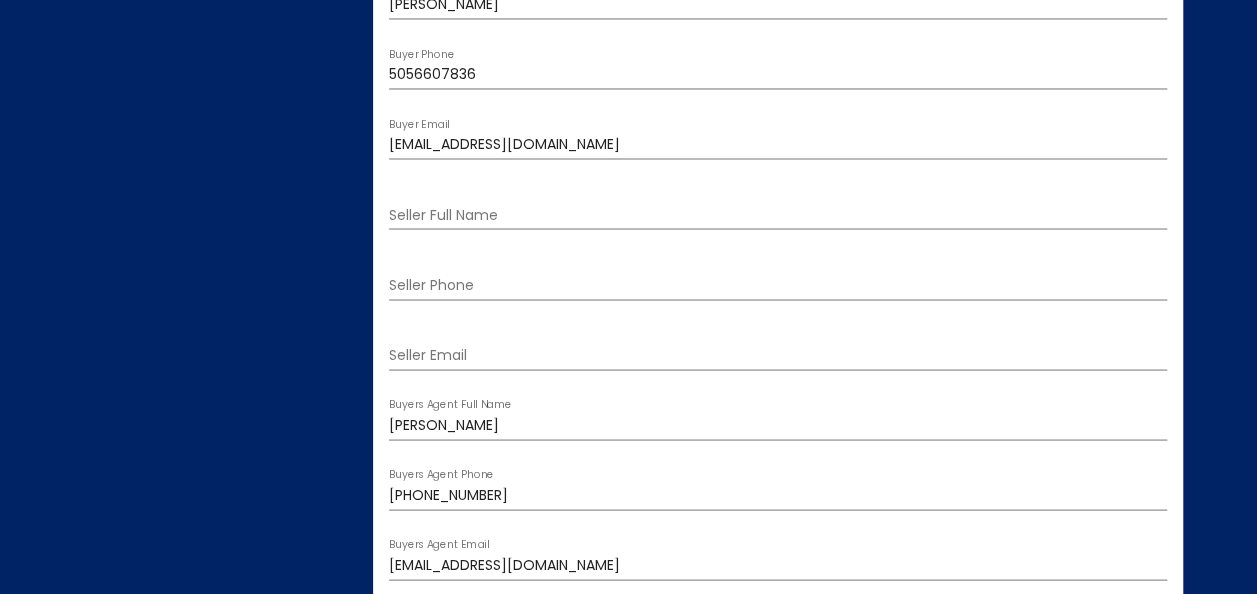 scroll, scrollTop: 1702, scrollLeft: 0, axis: vertical 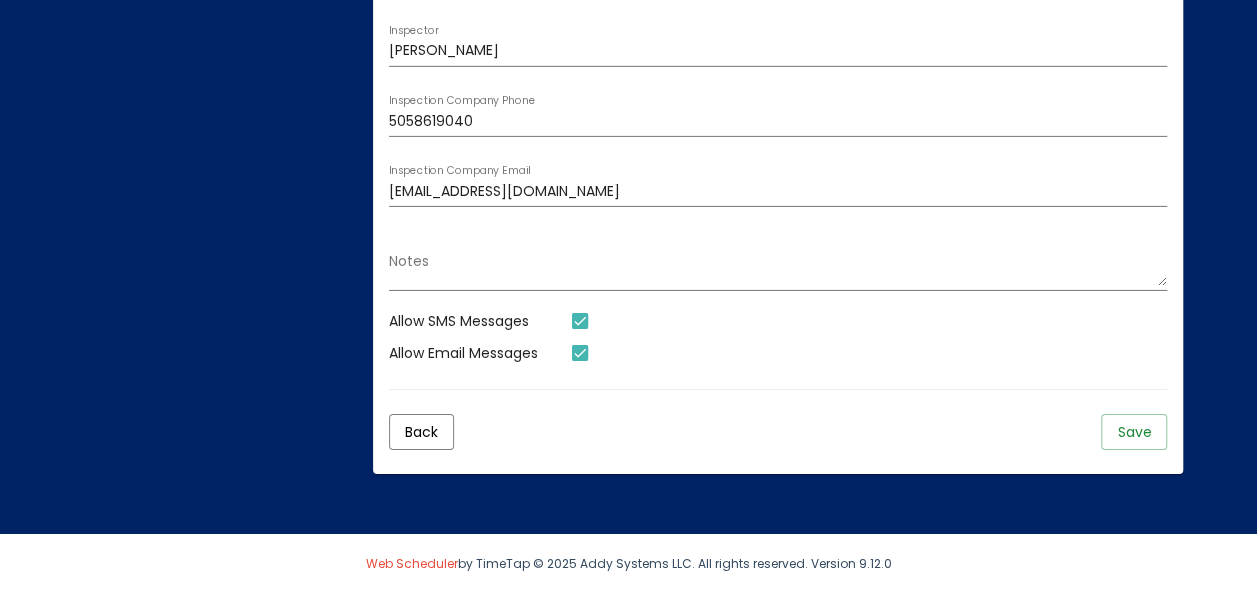 type on "Supra box located on front entry door. Still waiting on code. Will send code when i get it" 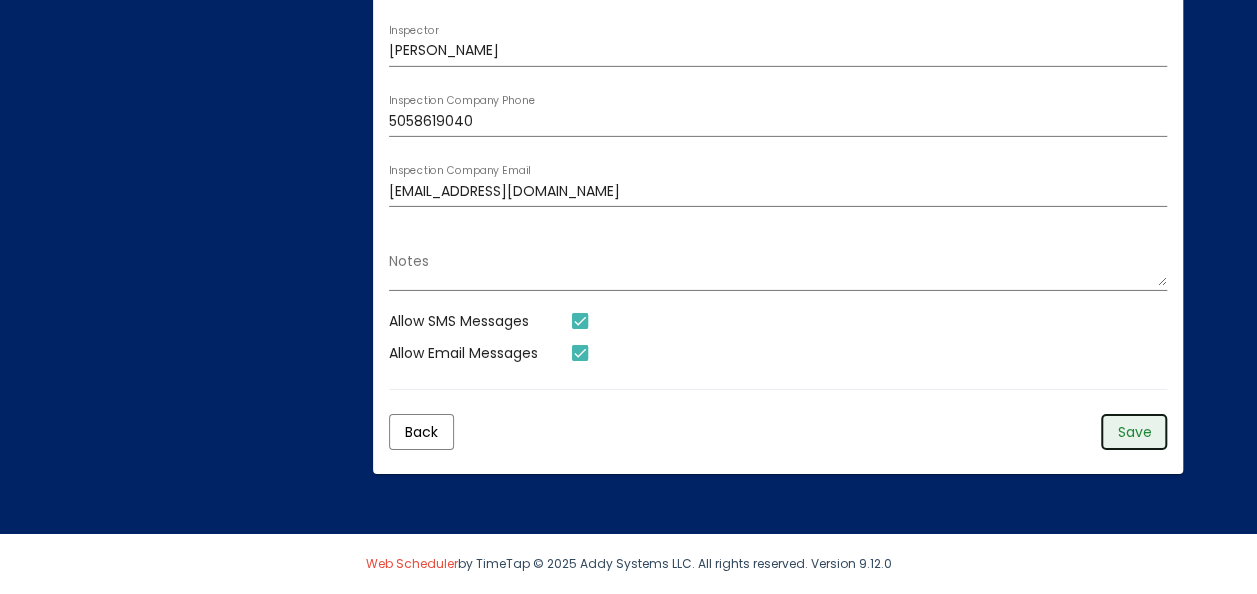 click on "Save" at bounding box center (1134, 432) 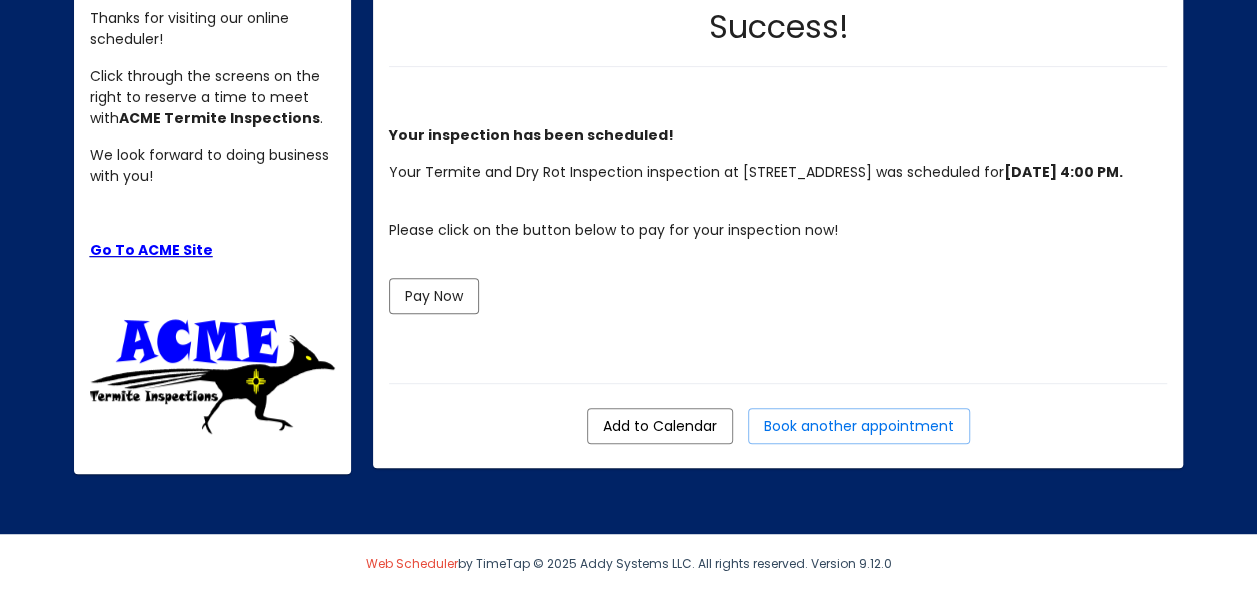 scroll, scrollTop: 412, scrollLeft: 0, axis: vertical 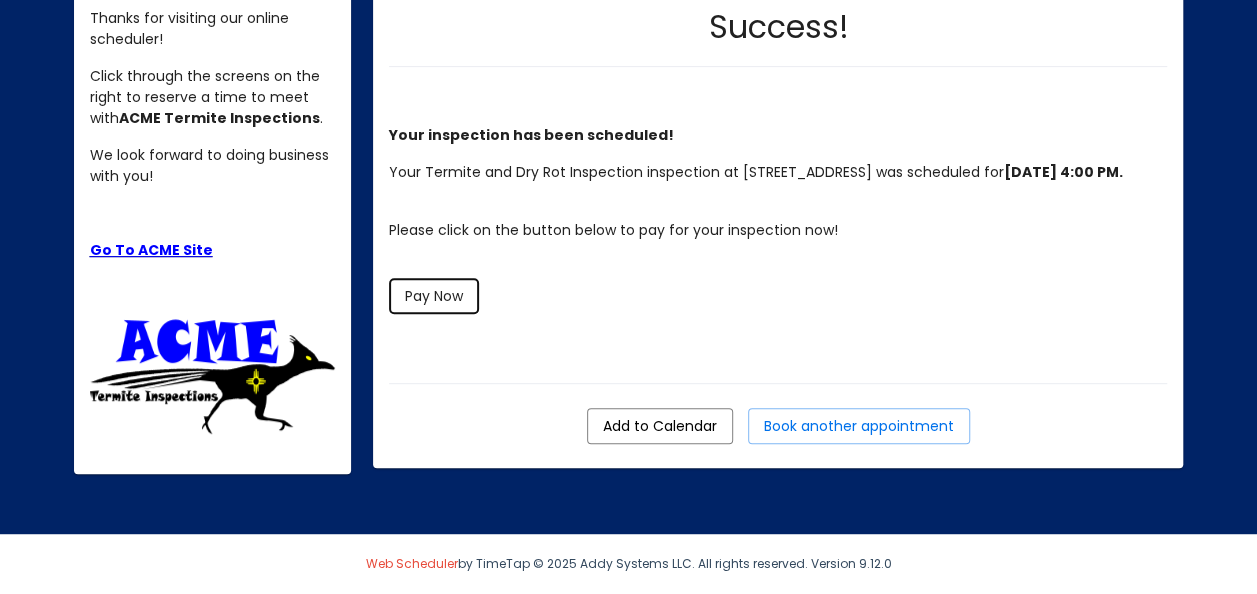 click on "Pay Now" at bounding box center (434, 296) 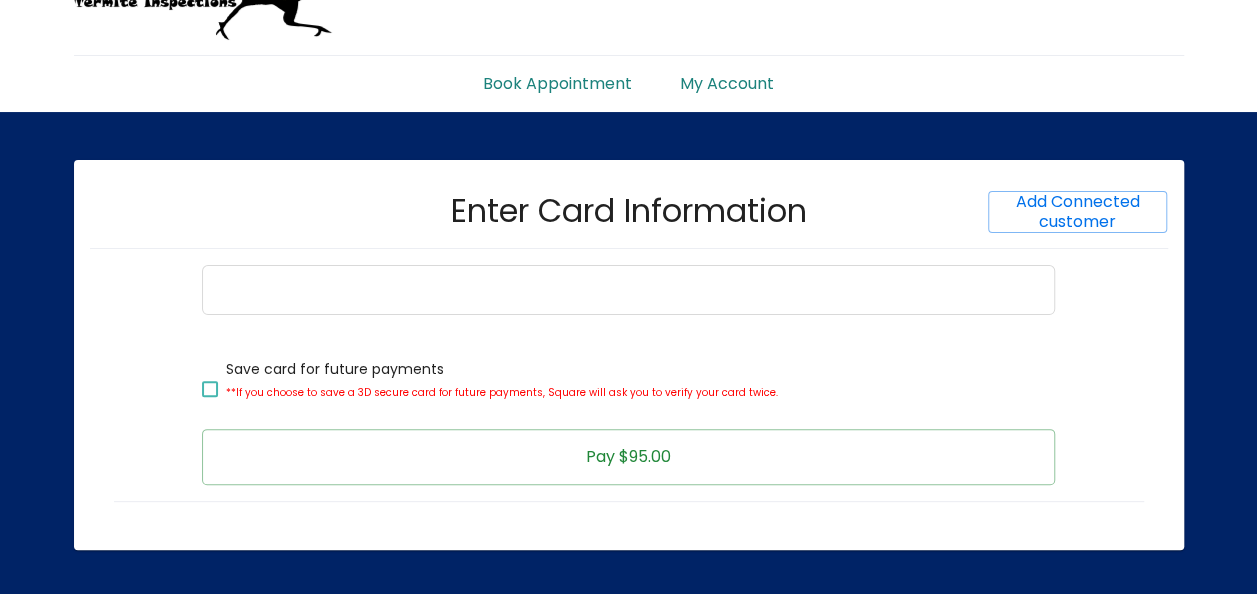scroll, scrollTop: 246, scrollLeft: 0, axis: vertical 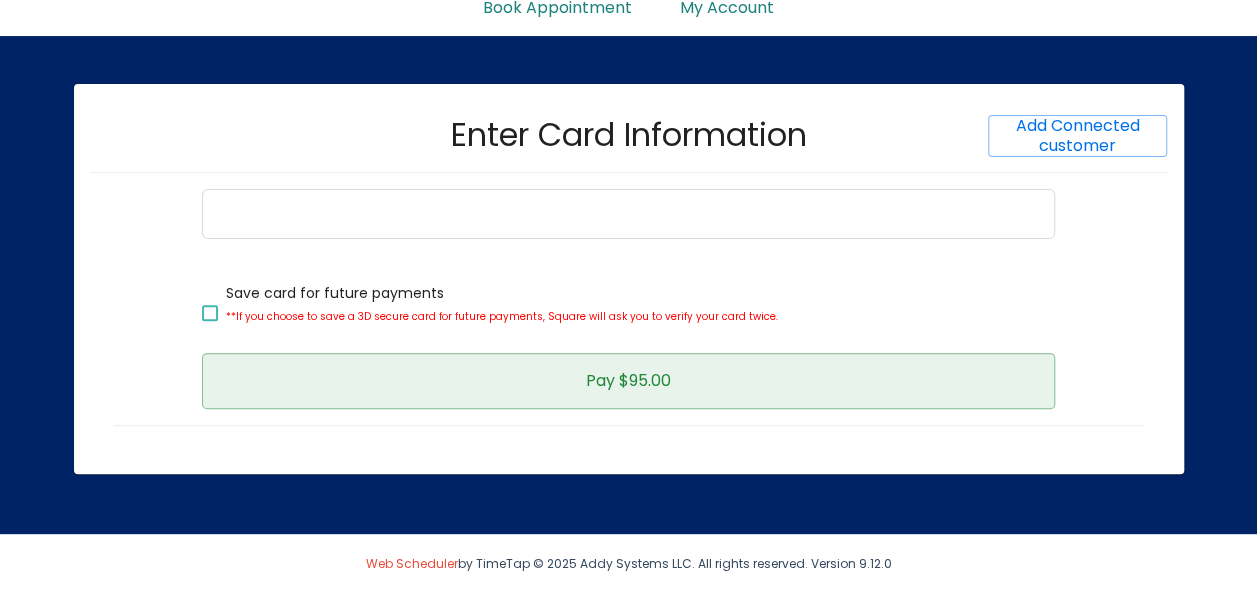 click on "Pay $95.00" at bounding box center [628, 380] 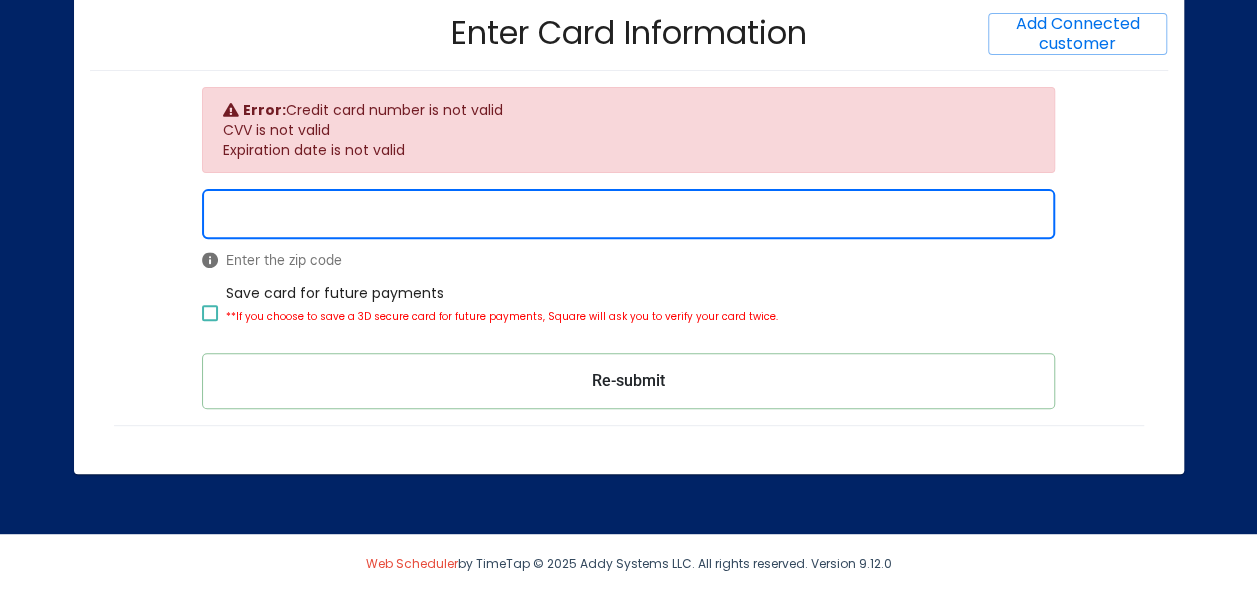 scroll, scrollTop: 368, scrollLeft: 0, axis: vertical 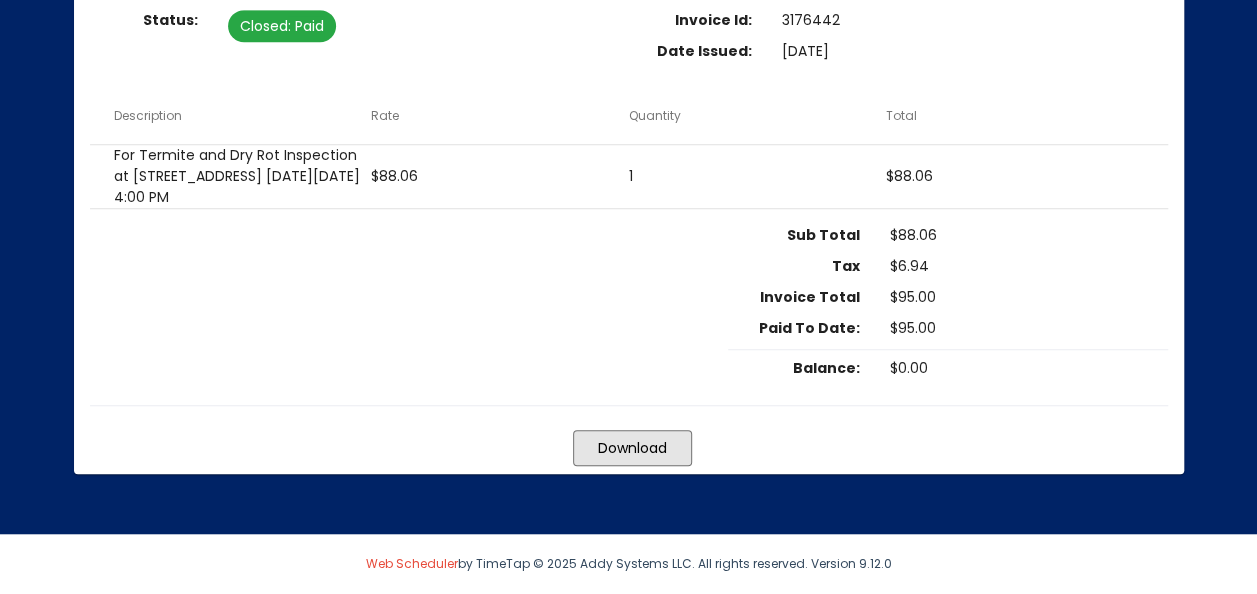click on "Download" at bounding box center [632, 448] 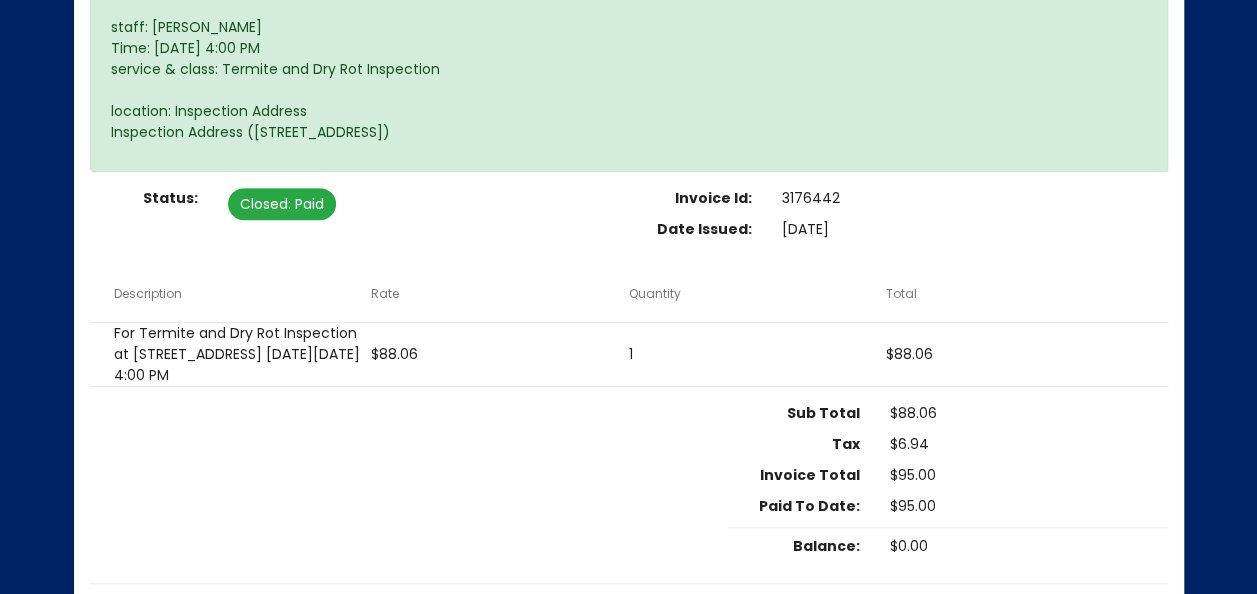 scroll, scrollTop: 400, scrollLeft: 0, axis: vertical 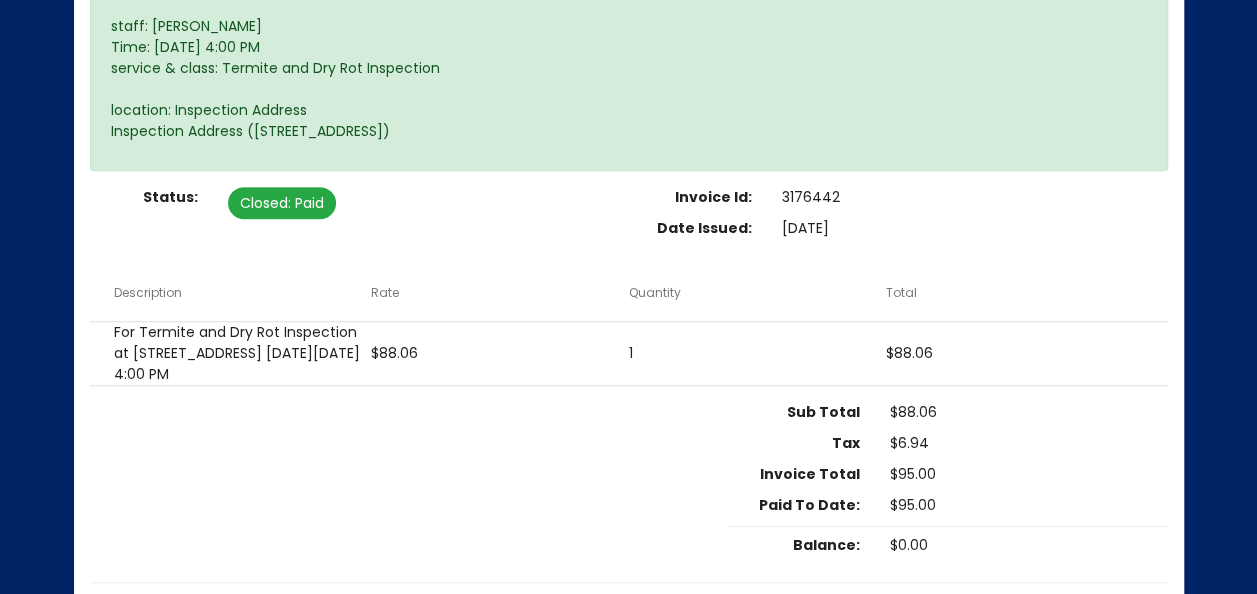click on "Status:  Closed : Paid Invoice Id: 3176442 Date Issued:  [DATE]  Description Rate Quantity Total For Termite and Dry Rot Inspection at [STREET_ADDRESS] [DATE][DATE] 4:00 PM $88.06 1 $88.06 Sub Total  $88.06  Tax  $6.94  Invoice Total  $95.00  Paid To Date:  $95.00  Balance:  $0.00" at bounding box center (629, 376) 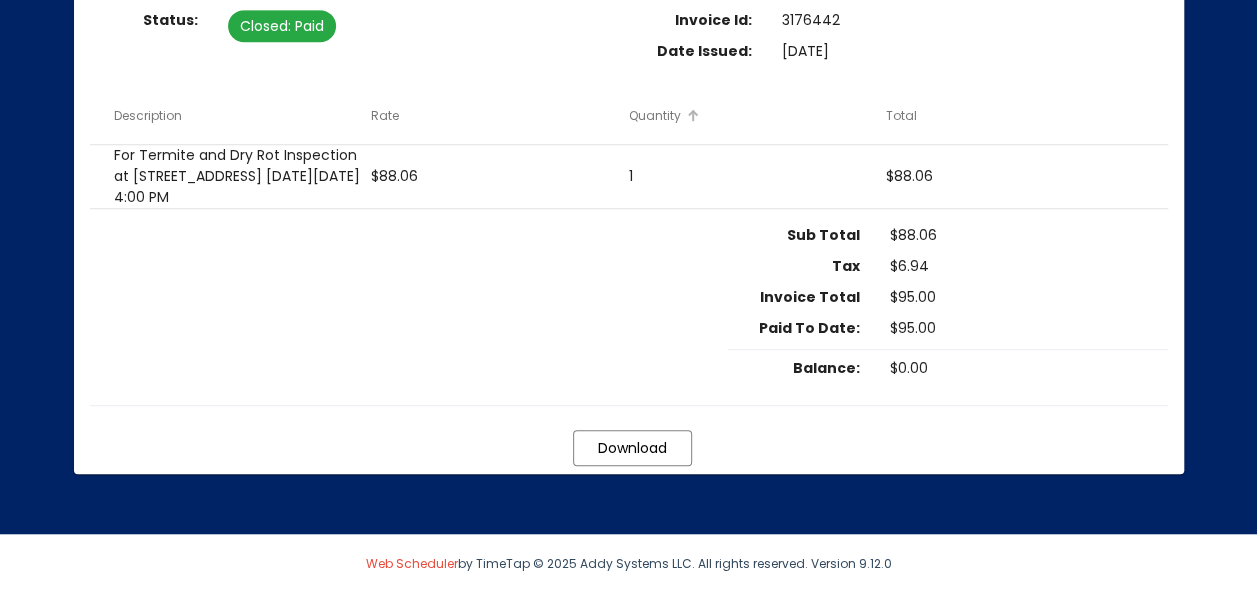 scroll, scrollTop: 720, scrollLeft: 0, axis: vertical 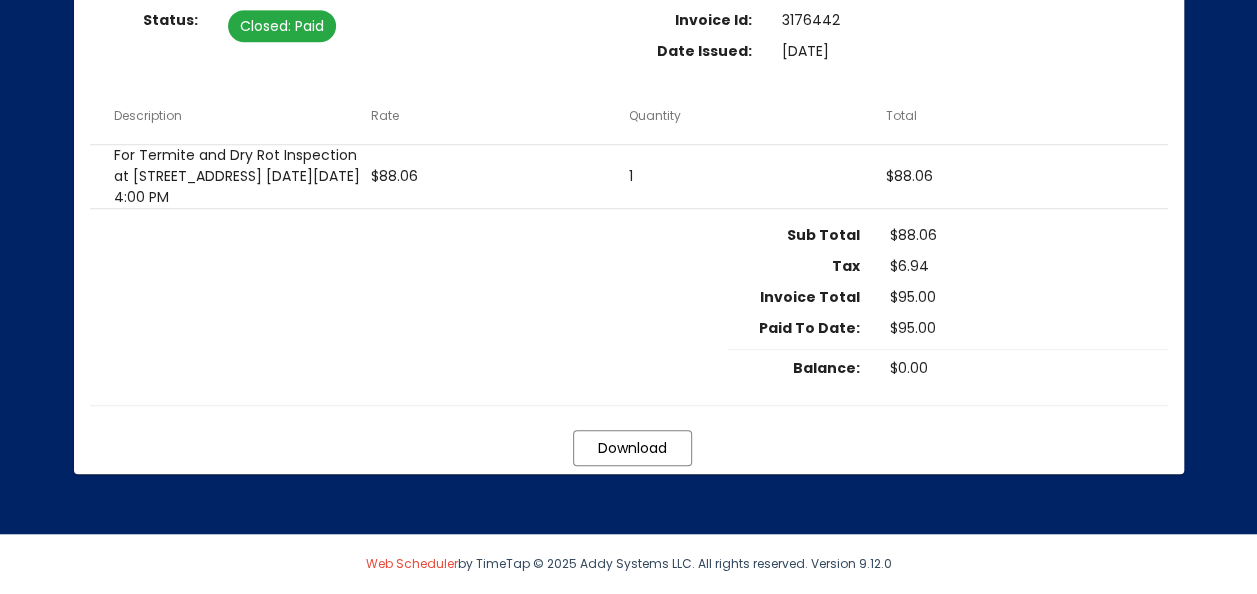 click on "Download" at bounding box center (632, 448) 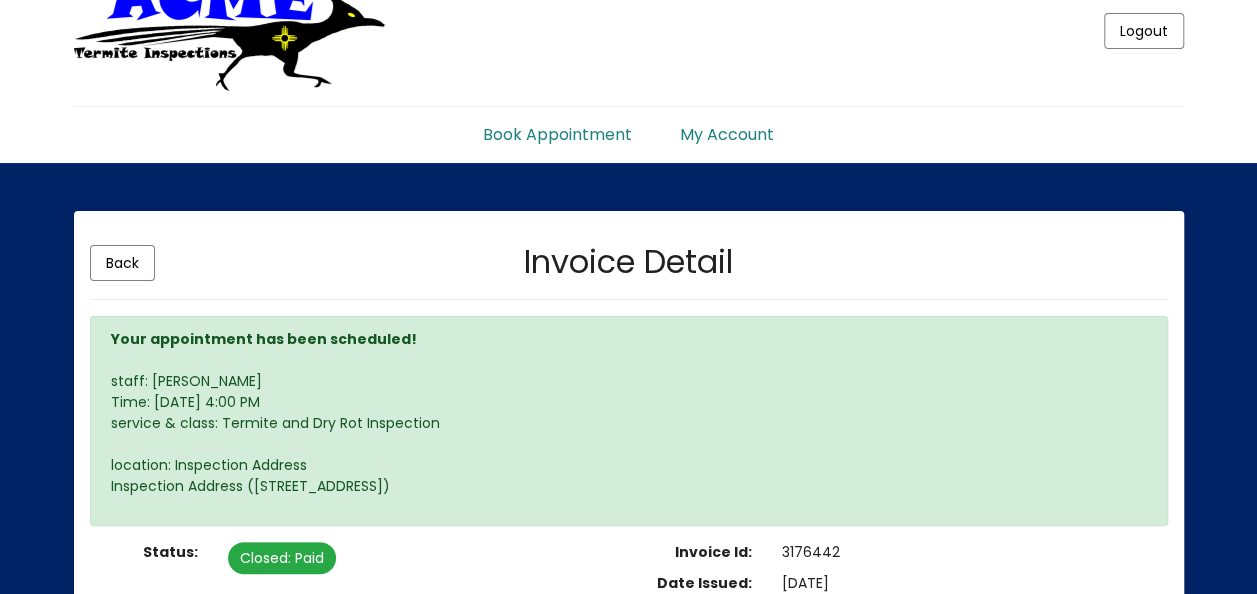 scroll, scrollTop: 0, scrollLeft: 0, axis: both 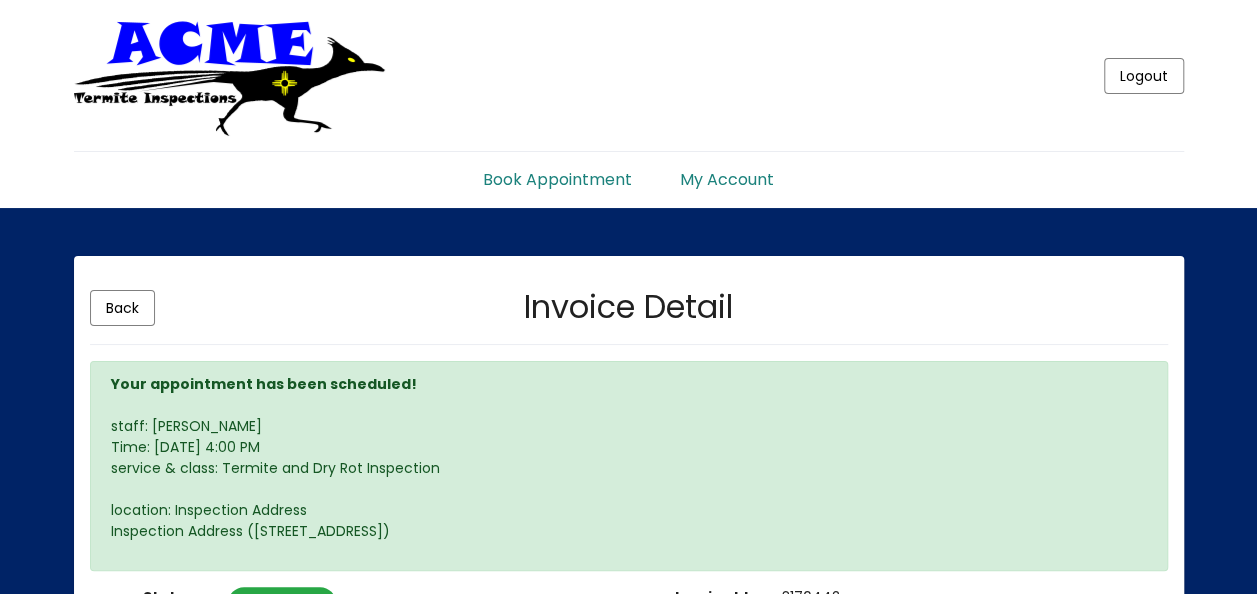 click on "My Account" at bounding box center (727, 172) 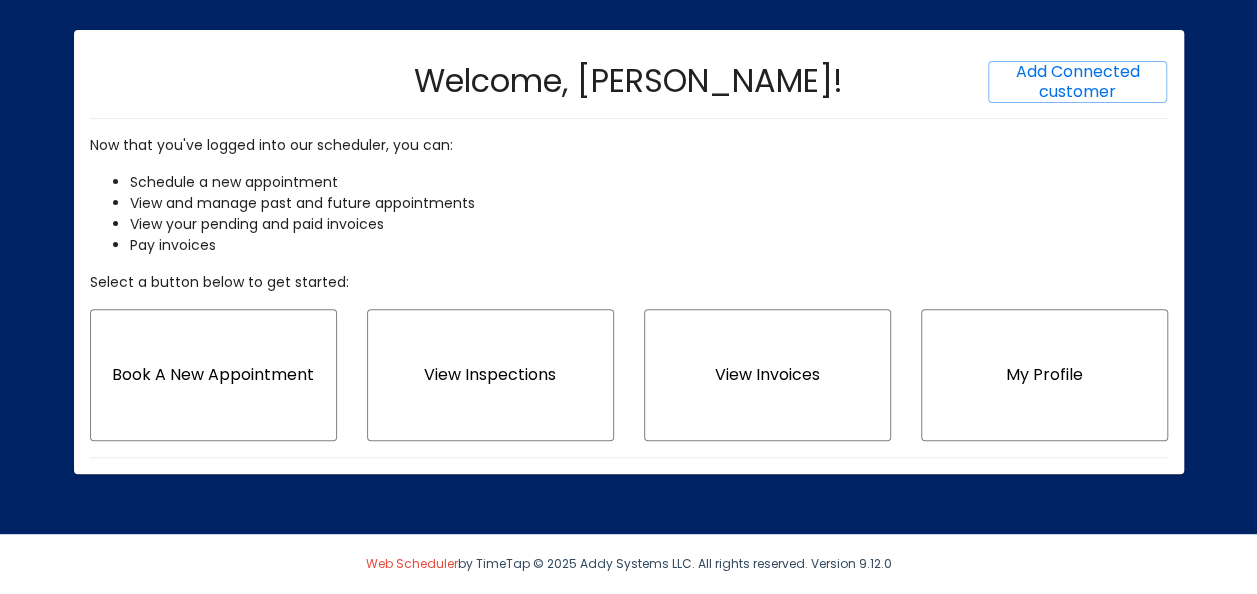 scroll, scrollTop: 394, scrollLeft: 0, axis: vertical 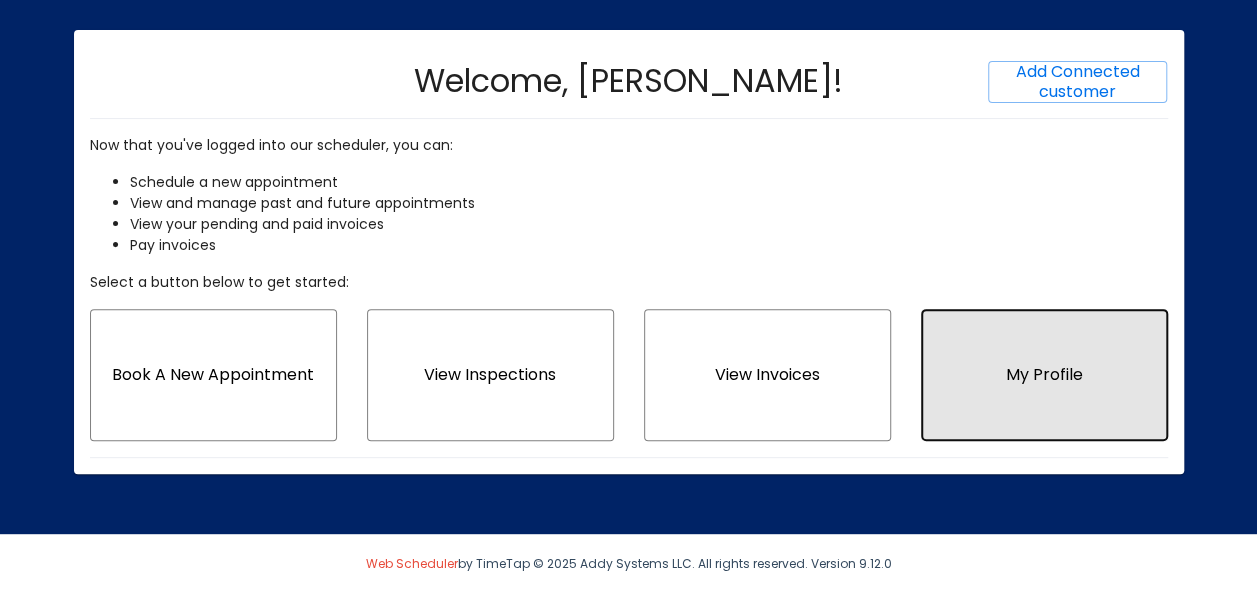click on "My Profile" at bounding box center [1044, 374] 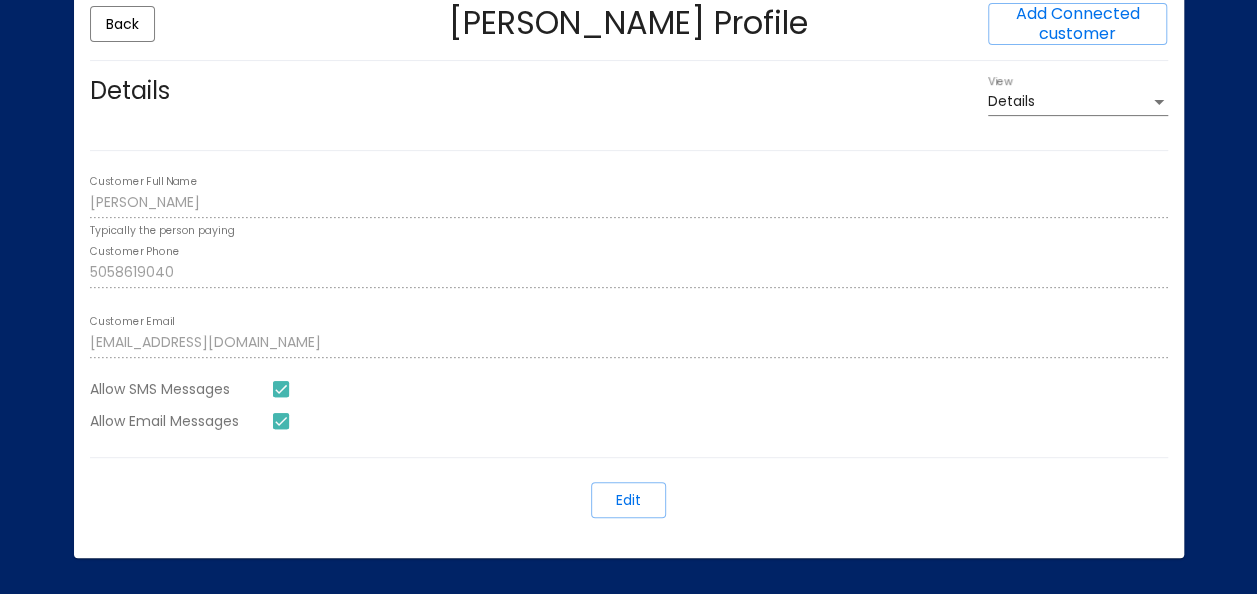 scroll, scrollTop: 239, scrollLeft: 0, axis: vertical 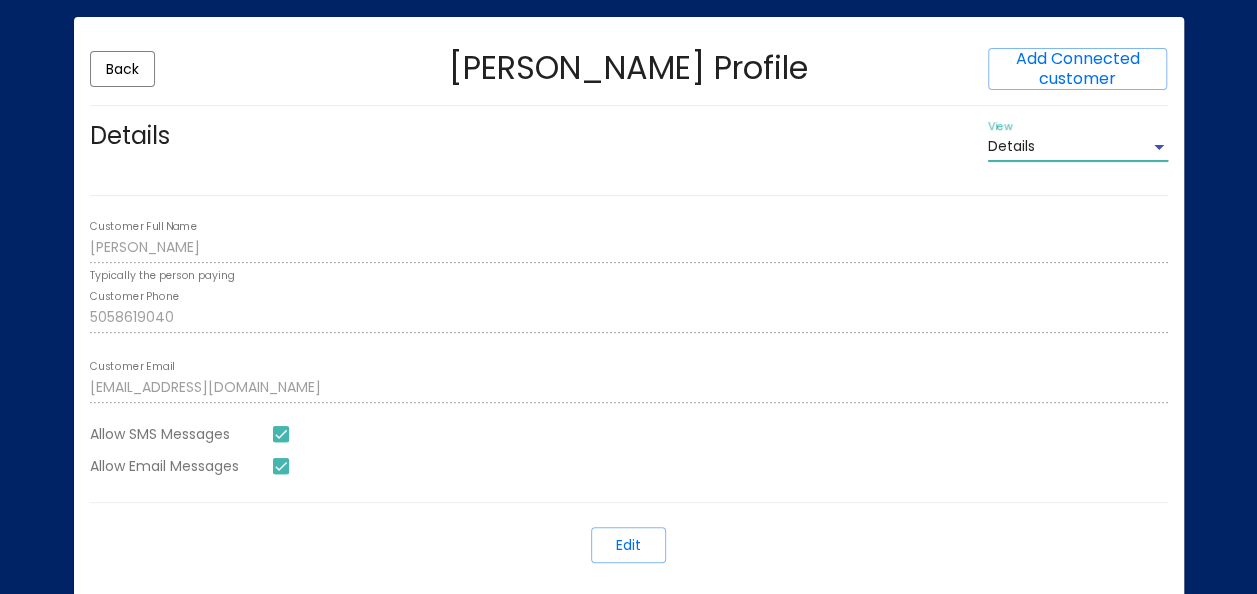click at bounding box center (1159, 147) 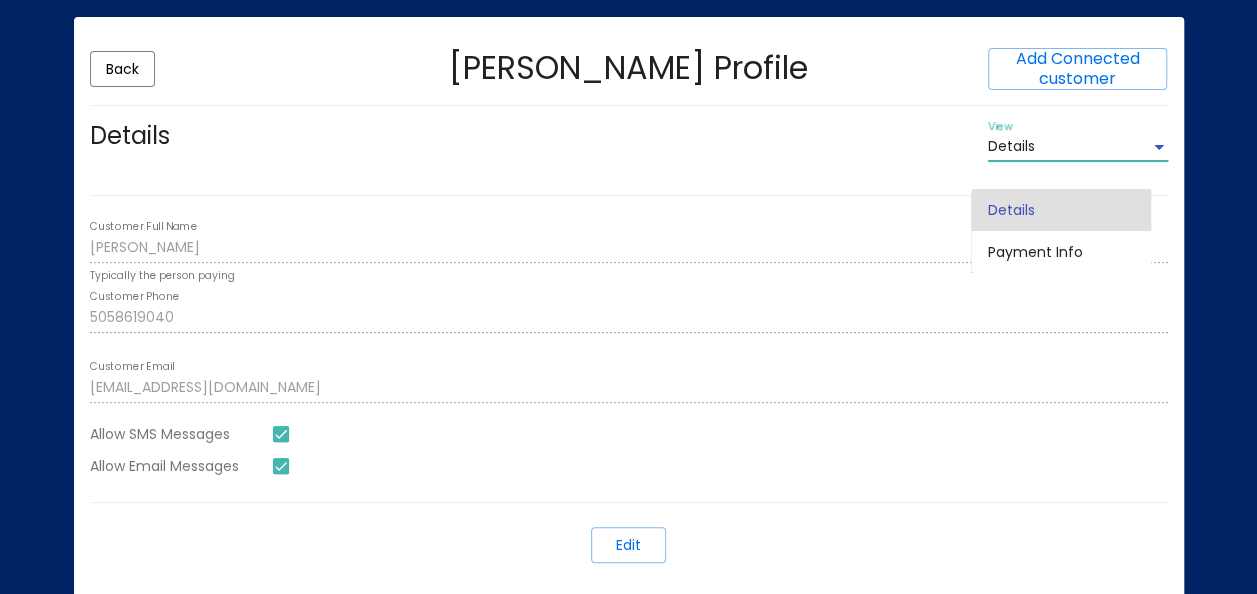 click at bounding box center (628, 297) 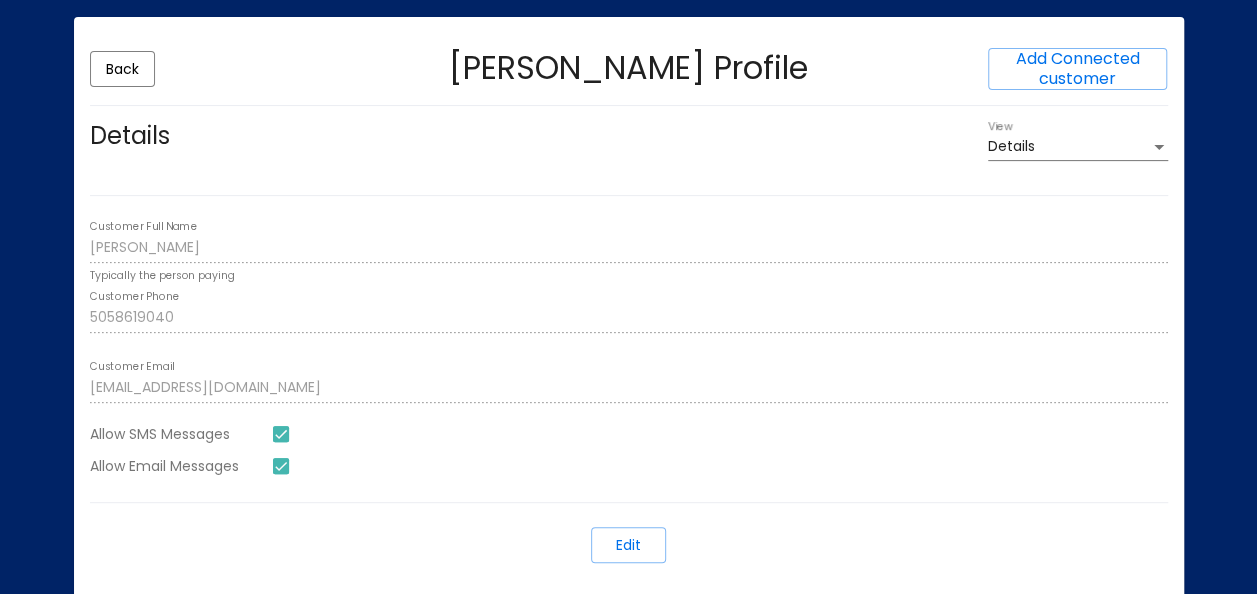 scroll, scrollTop: 339, scrollLeft: 0, axis: vertical 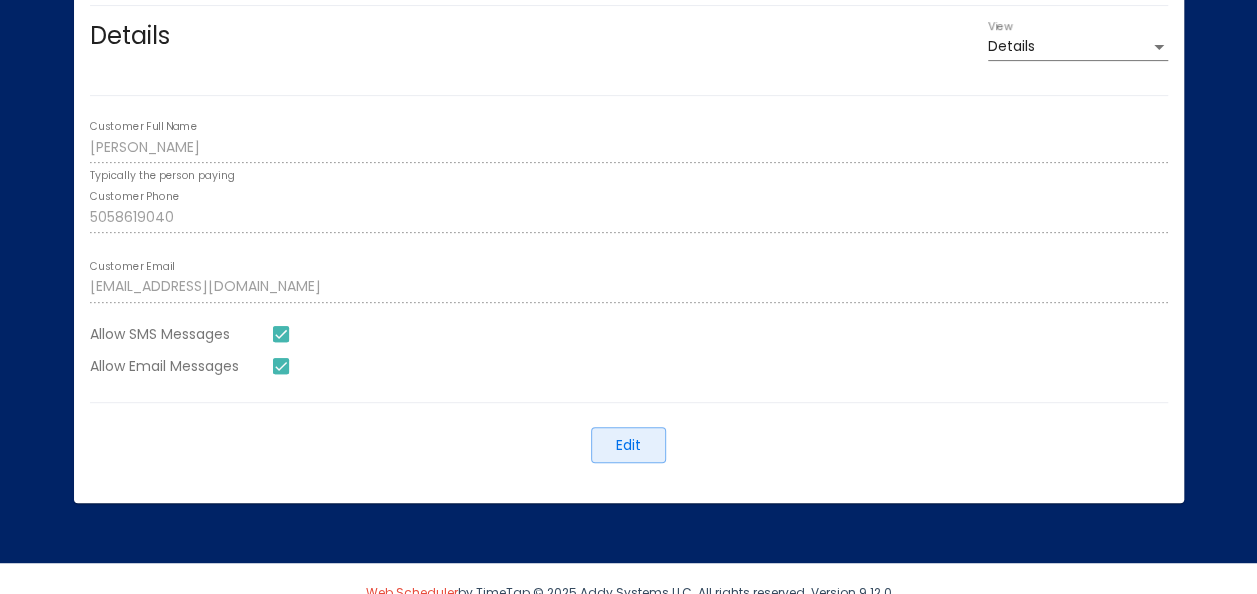 click on "Edit" at bounding box center (628, 445) 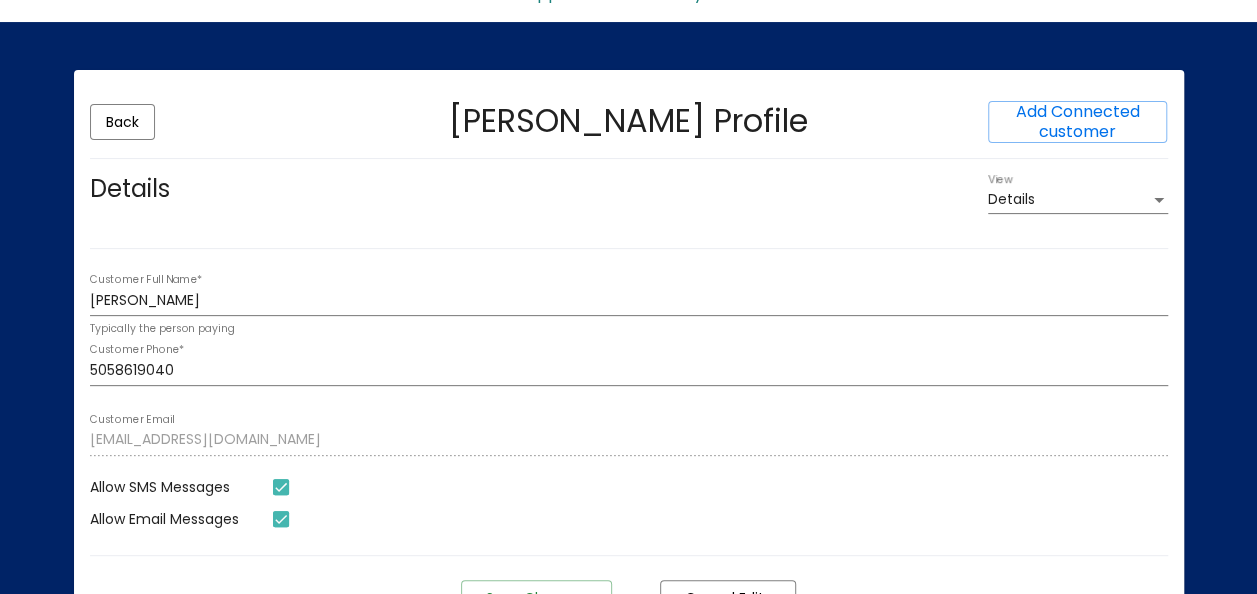 scroll, scrollTop: 0, scrollLeft: 0, axis: both 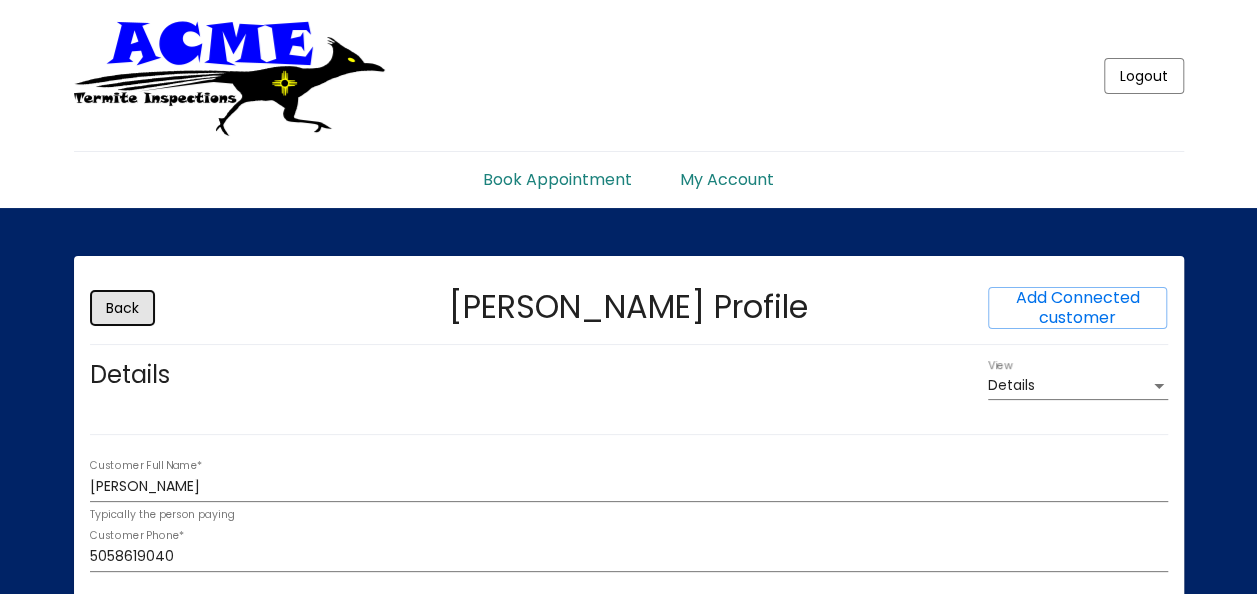 click on "Back" at bounding box center (122, 308) 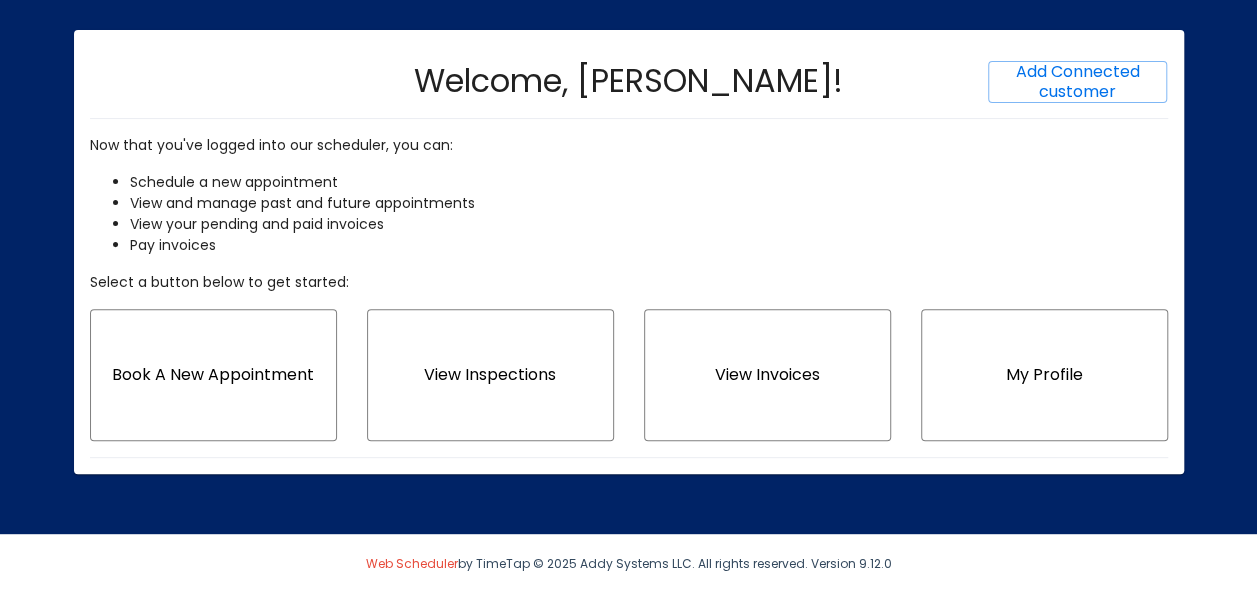 scroll, scrollTop: 394, scrollLeft: 0, axis: vertical 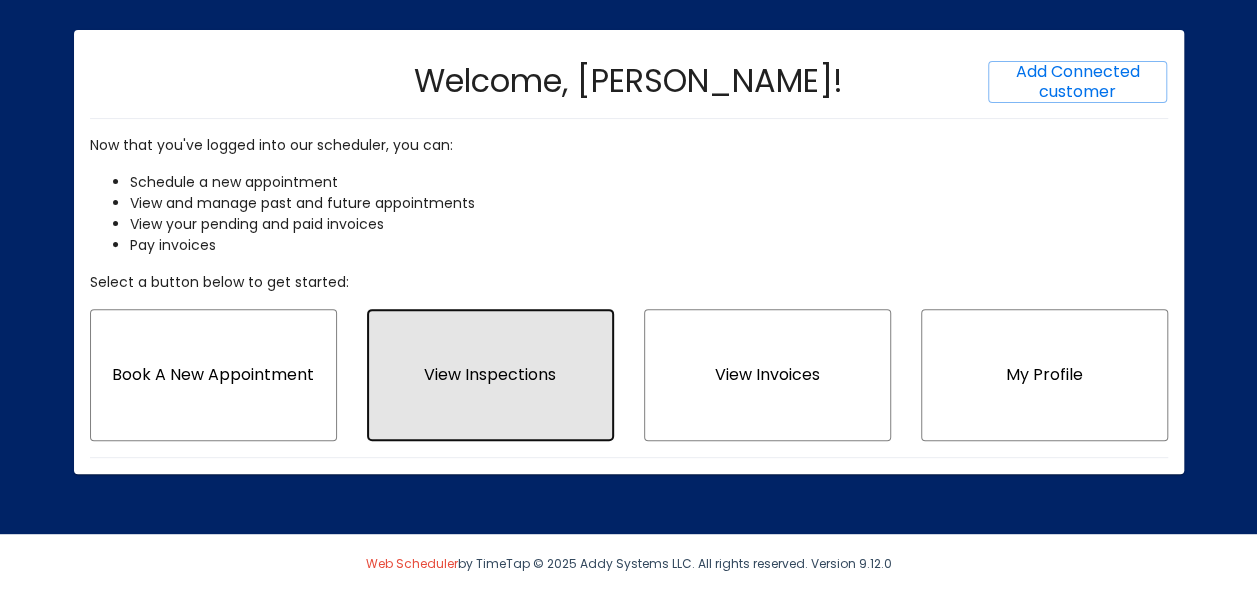click on "View Inspections" at bounding box center (490, 374) 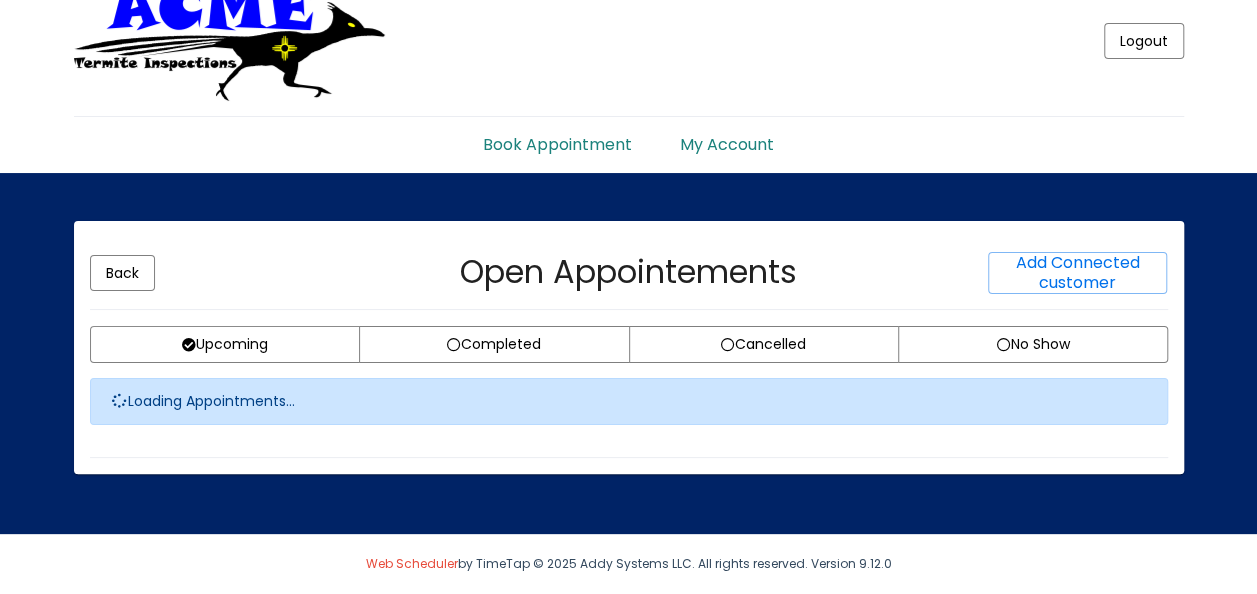 scroll, scrollTop: 140, scrollLeft: 0, axis: vertical 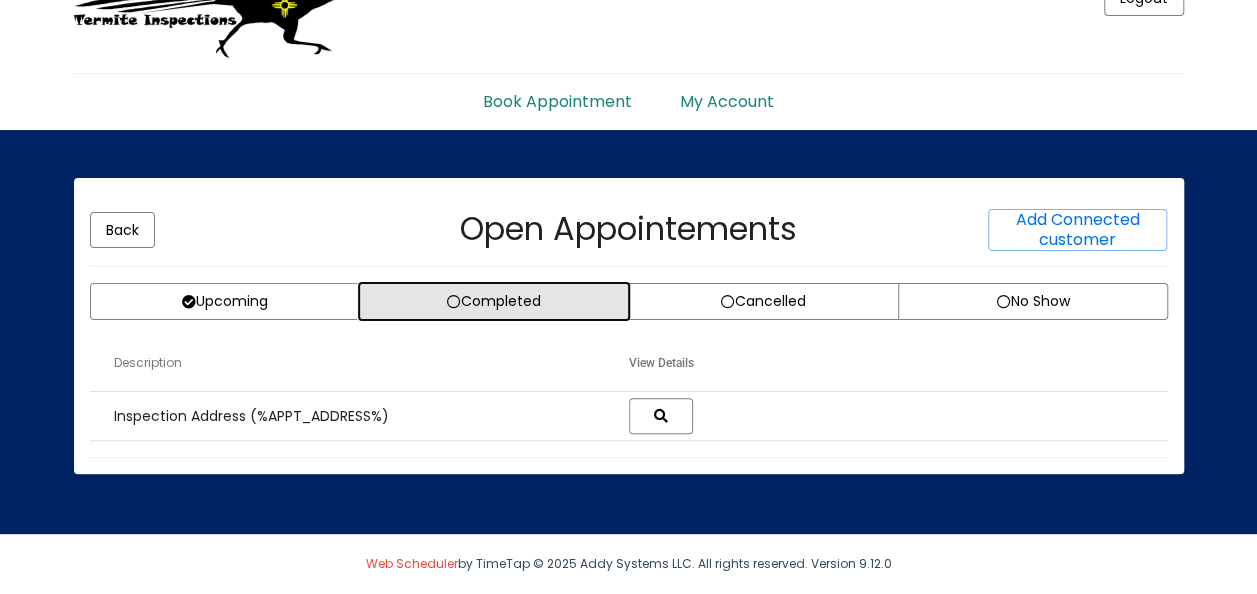 click on "Completed" 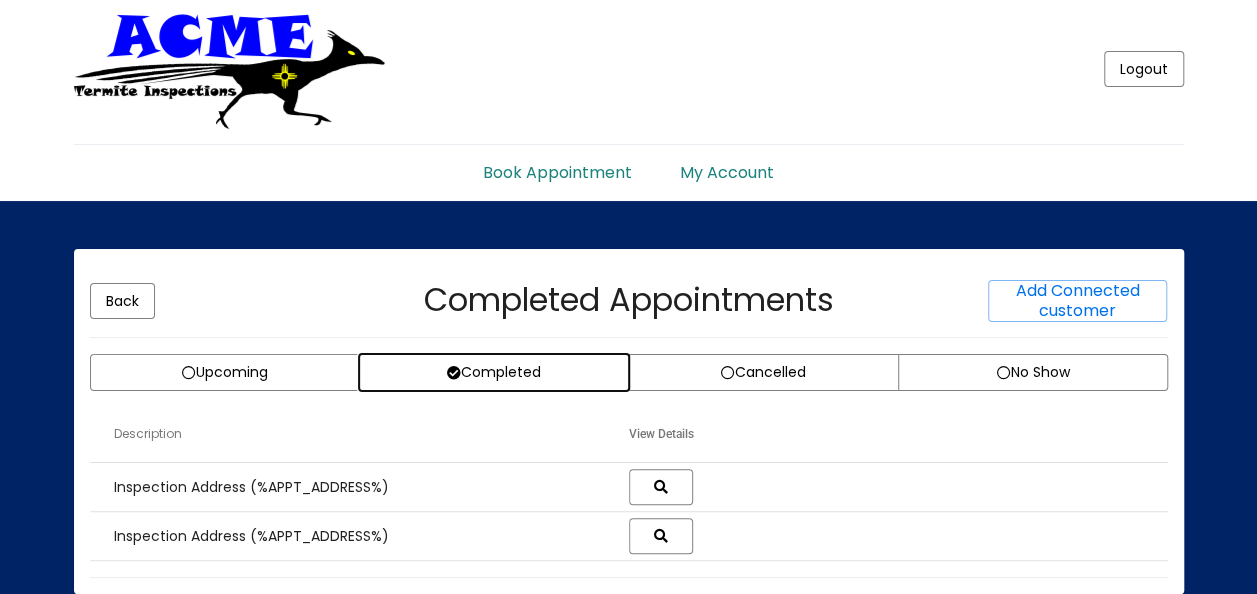 scroll, scrollTop: 0, scrollLeft: 0, axis: both 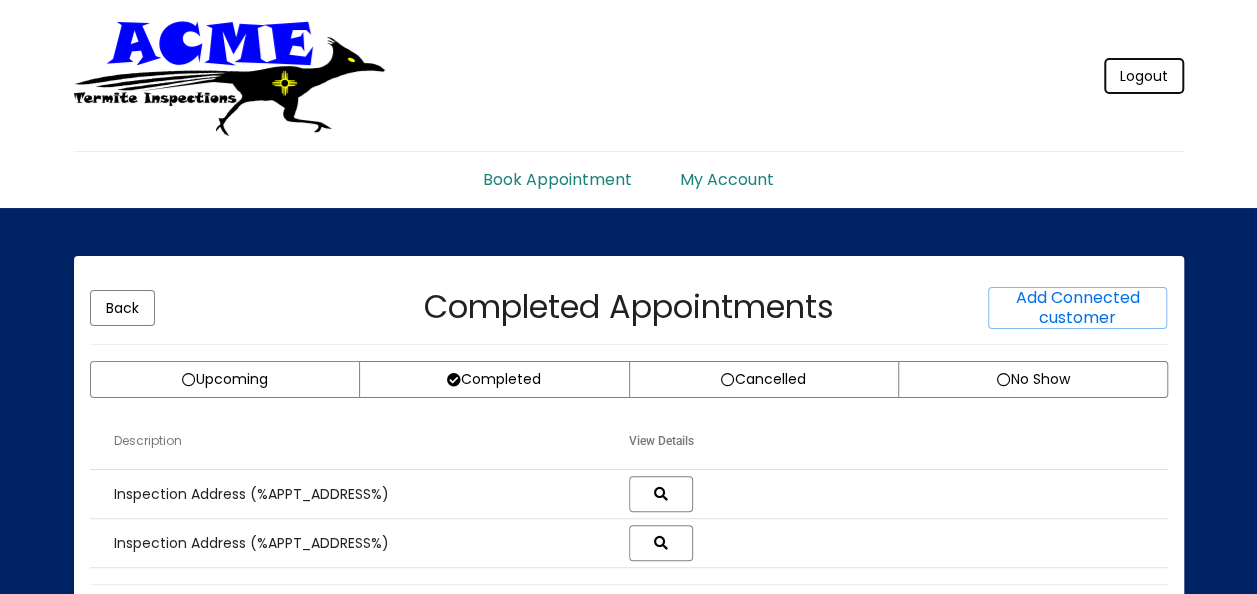 click on "Logout" at bounding box center [1144, 76] 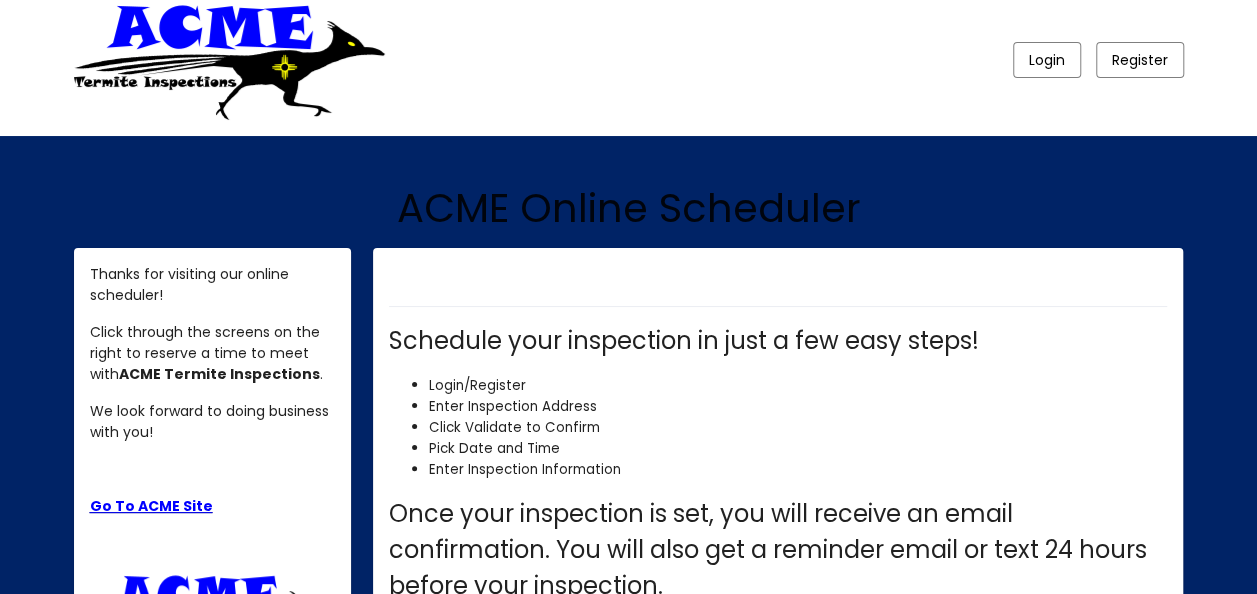 scroll, scrollTop: 0, scrollLeft: 0, axis: both 